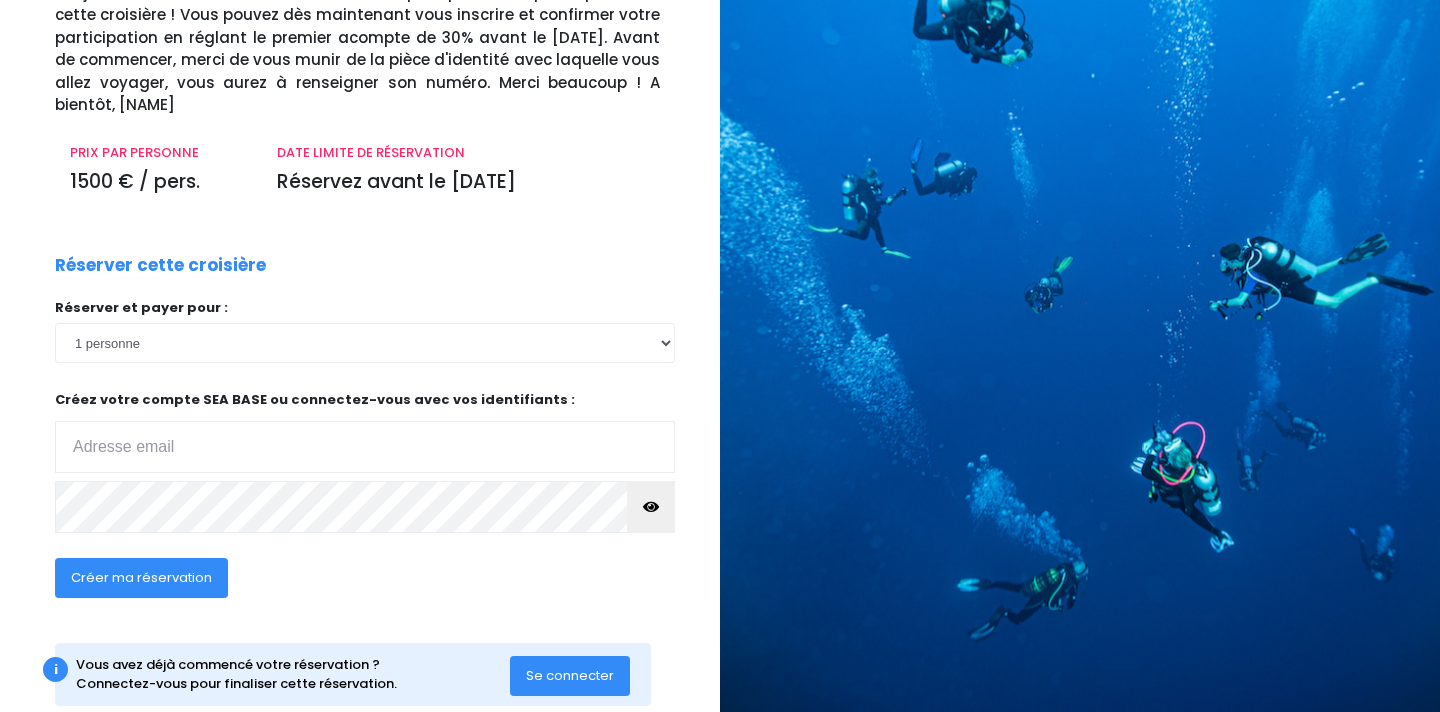 scroll, scrollTop: 186, scrollLeft: 0, axis: vertical 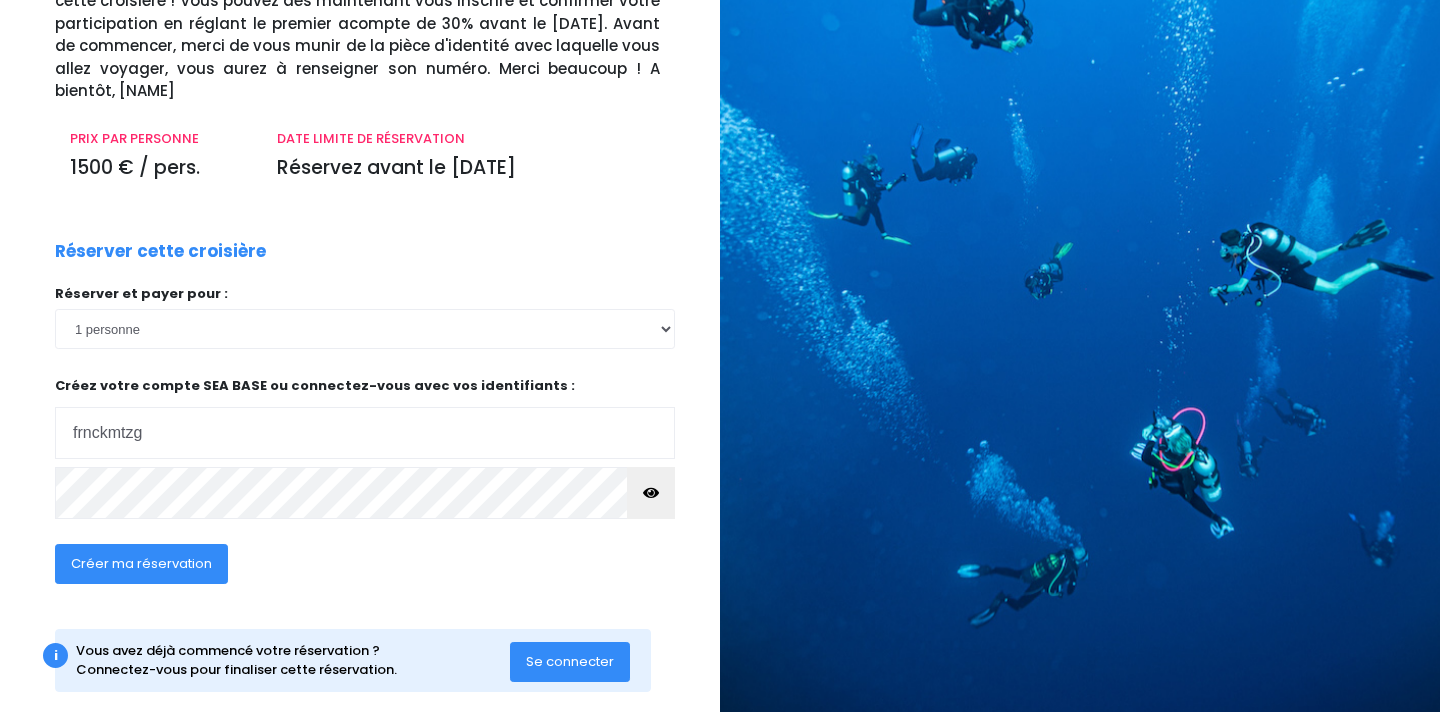 type on "[USERNAME]@[EXAMPLE_DOMAIN]" 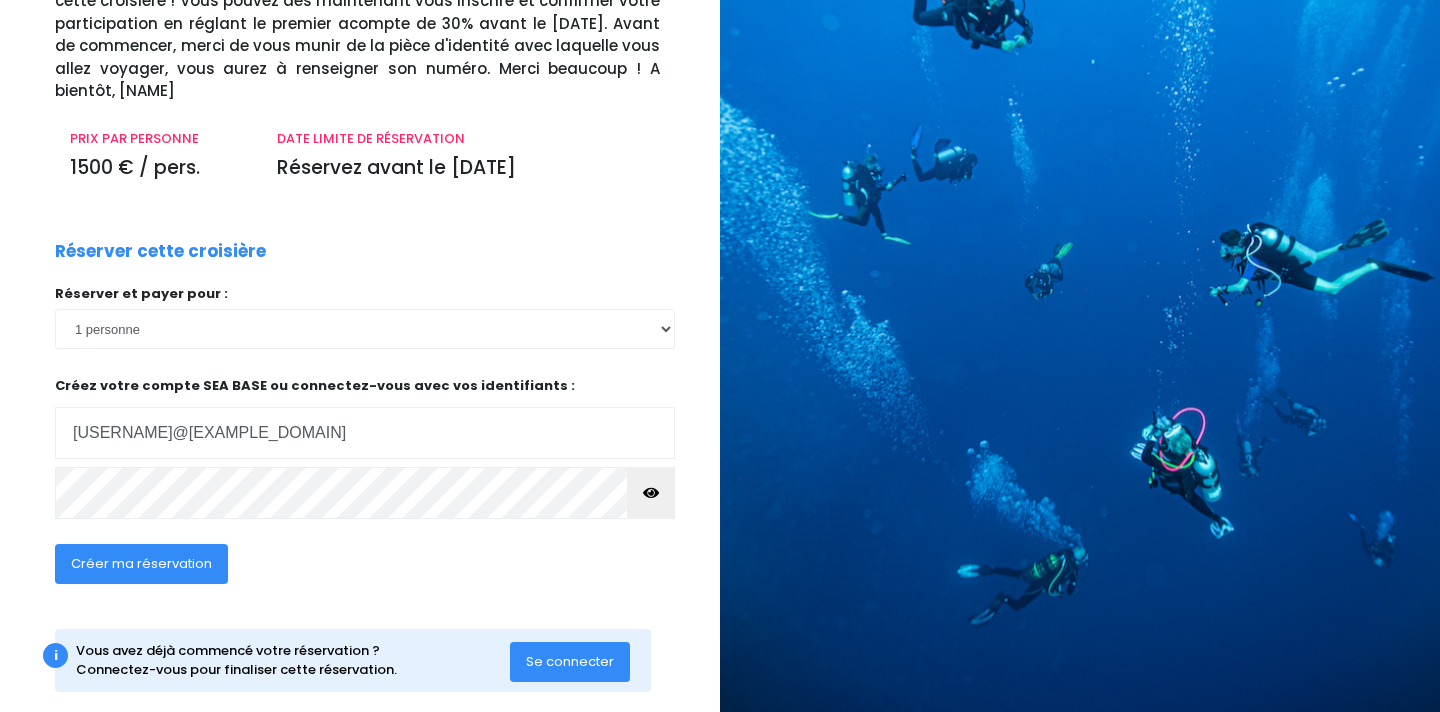 click on "Créer ma réservation" at bounding box center (141, 563) 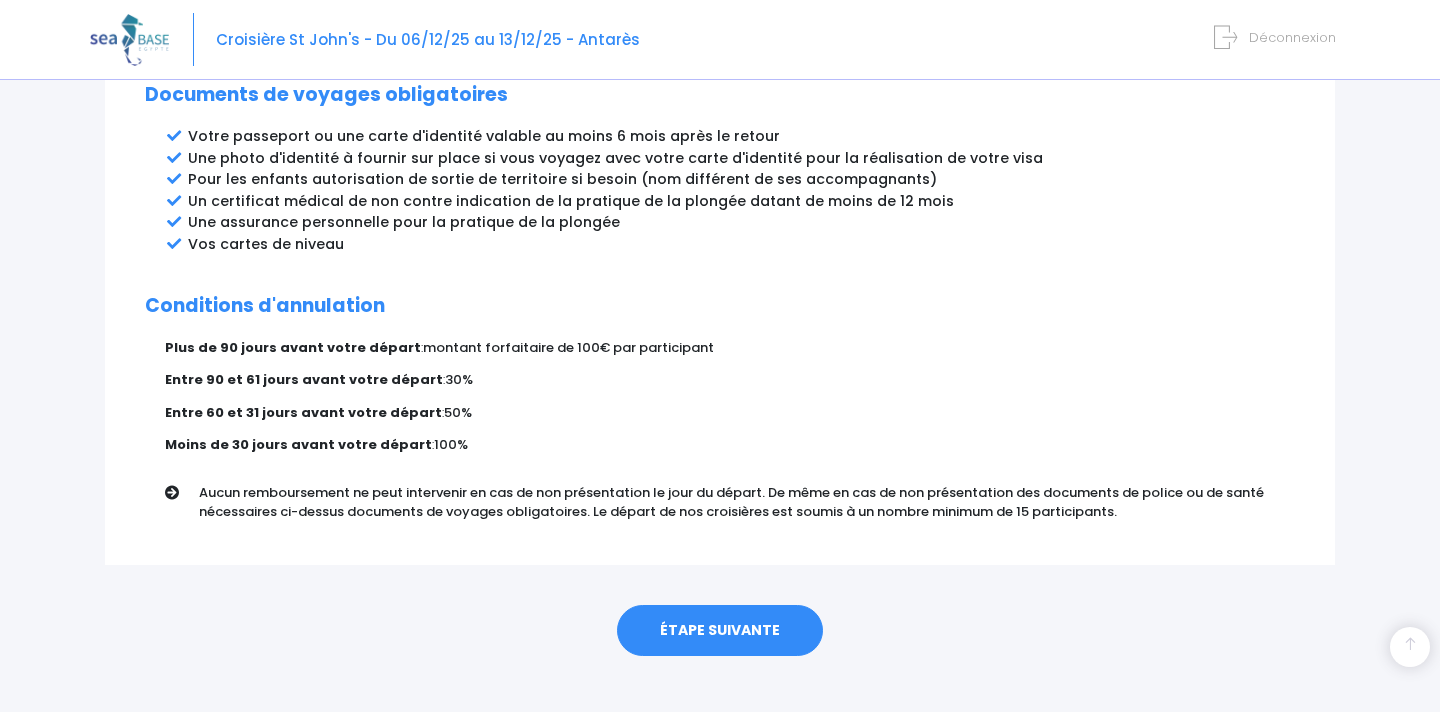 scroll, scrollTop: 1117, scrollLeft: 0, axis: vertical 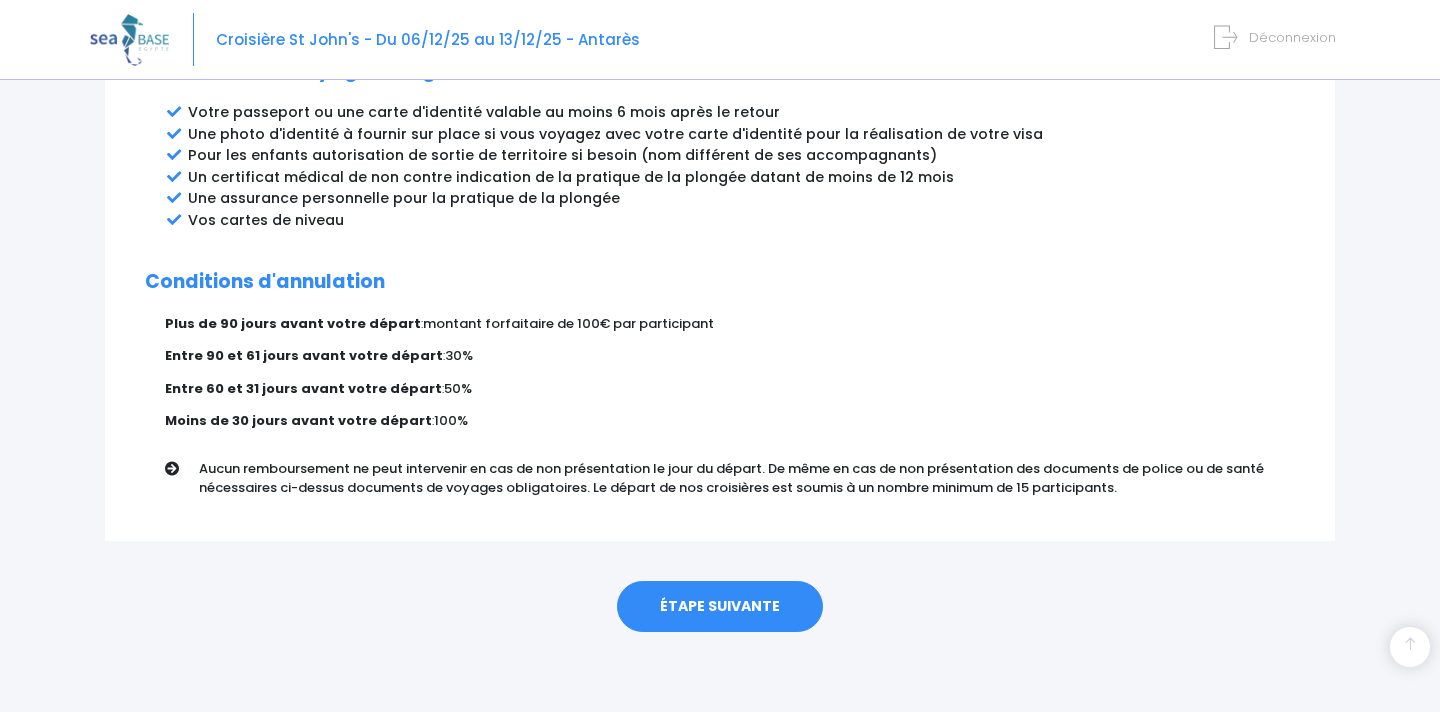 click on "ÉTAPE SUIVANTE" at bounding box center [720, 607] 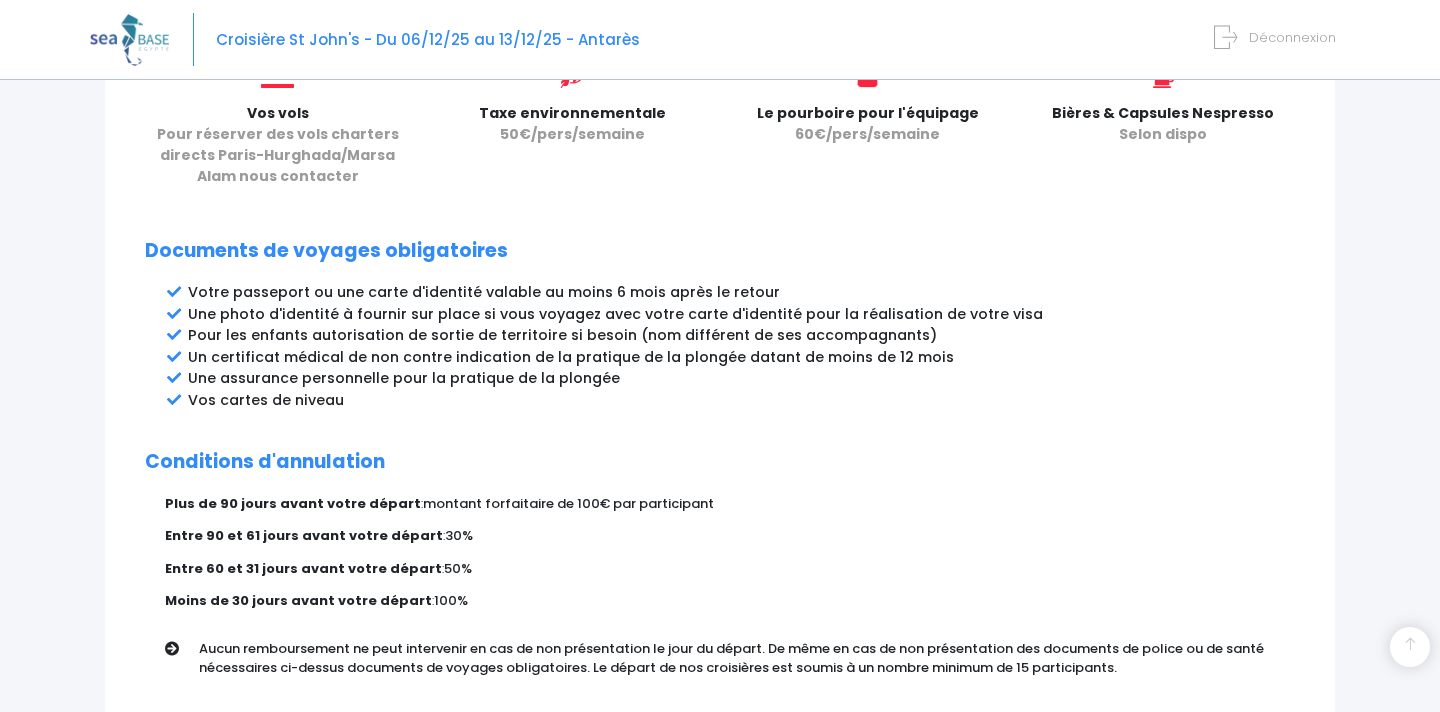 scroll, scrollTop: 1117, scrollLeft: 0, axis: vertical 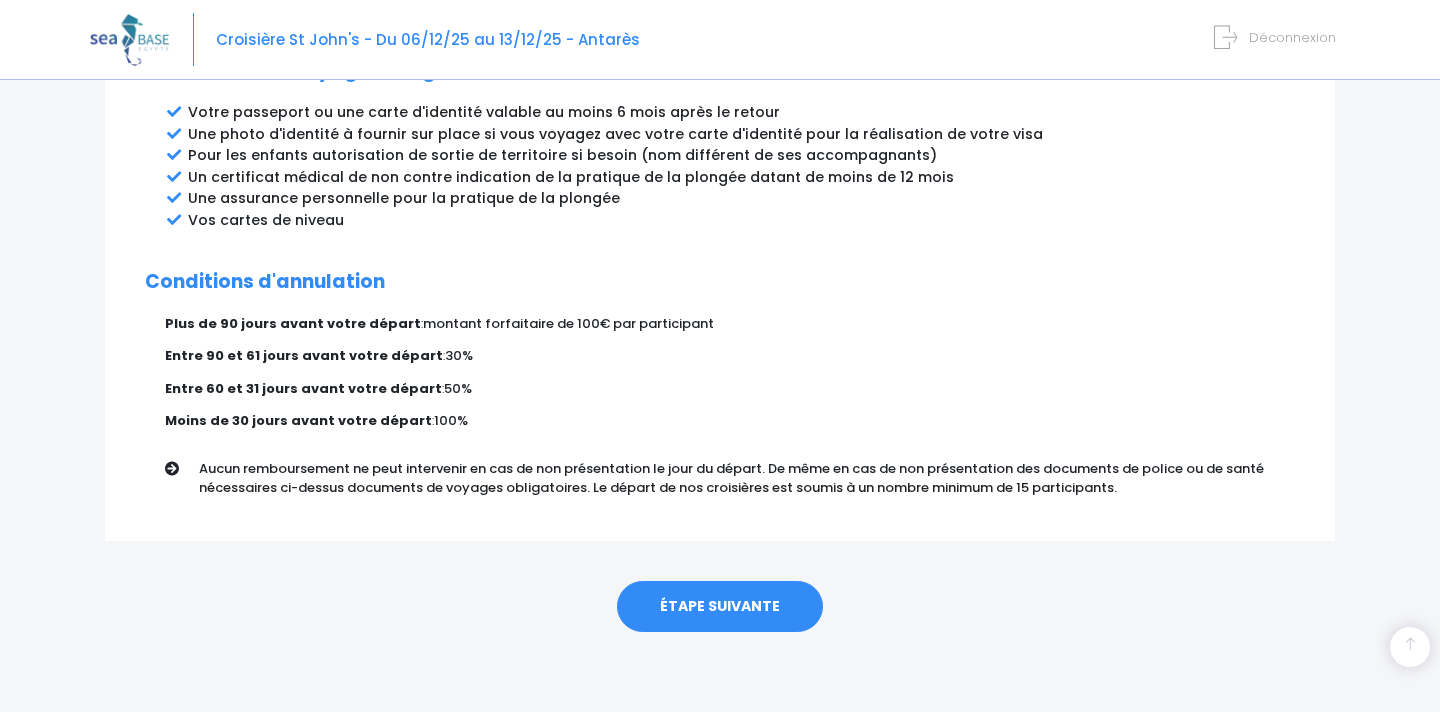 click on "ÉTAPE SUIVANTE" at bounding box center [720, 607] 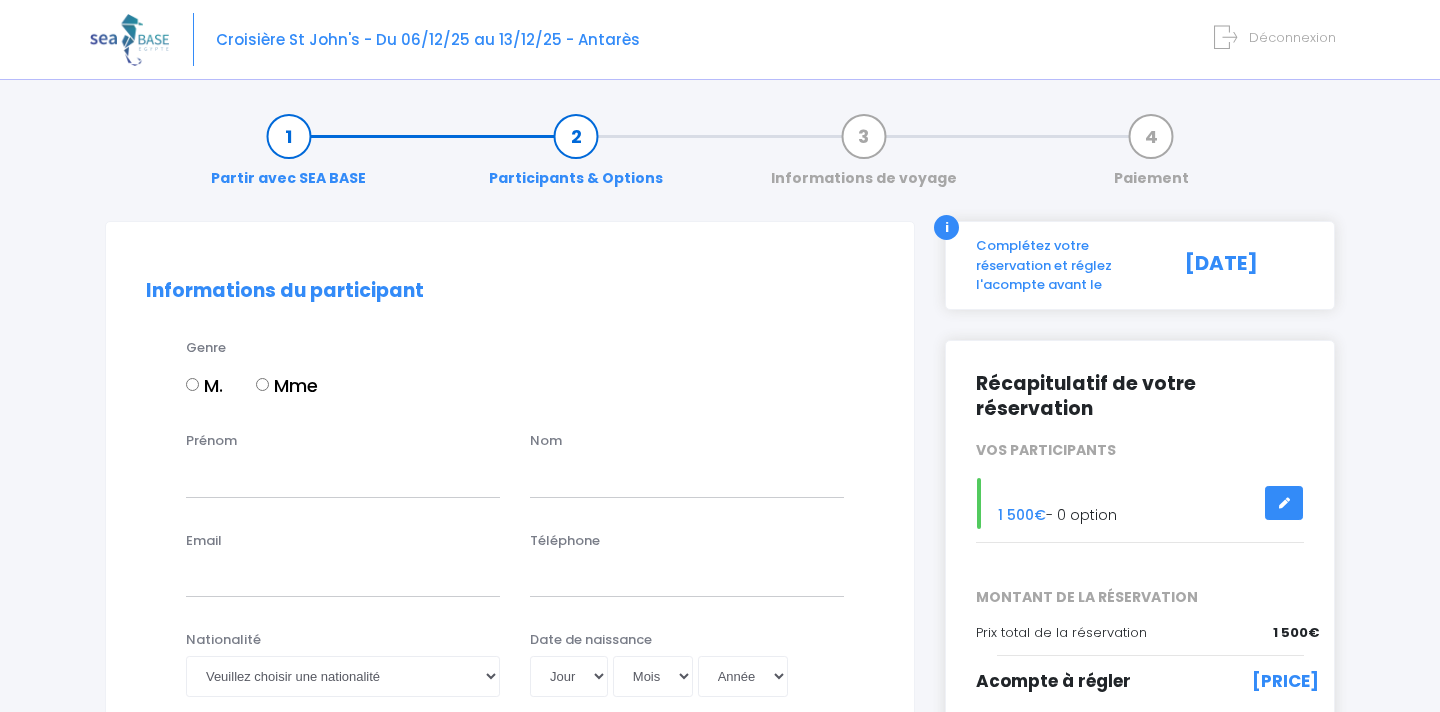scroll, scrollTop: 0, scrollLeft: 0, axis: both 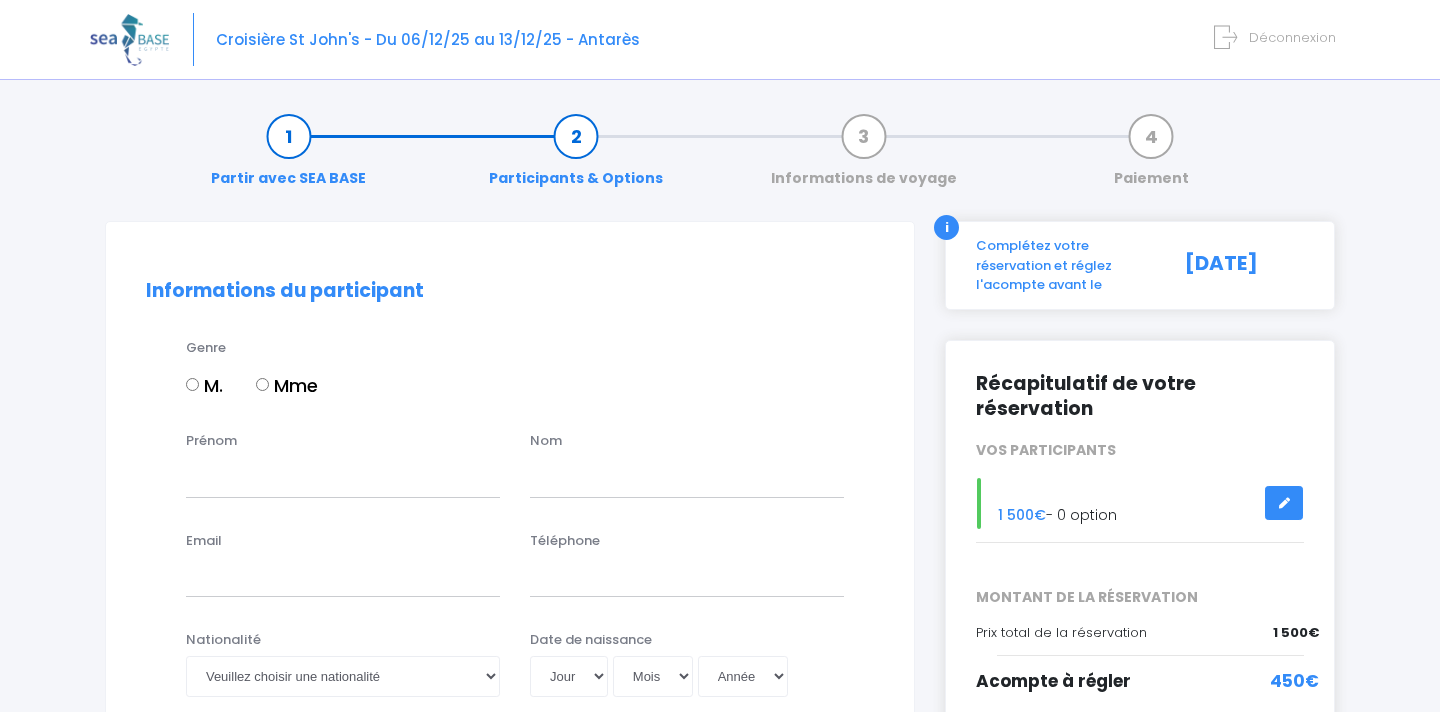 click on "M." at bounding box center [192, 384] 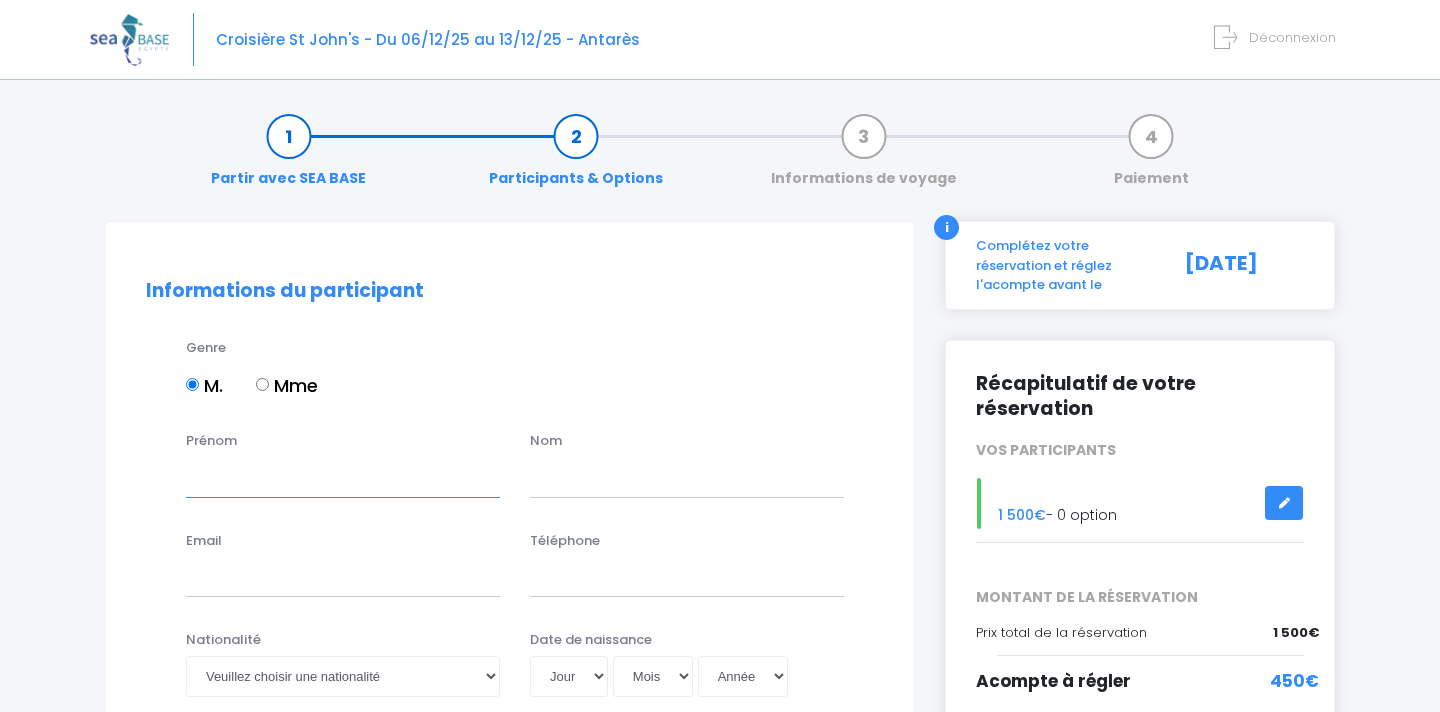 click on "Prénom" at bounding box center (343, 477) 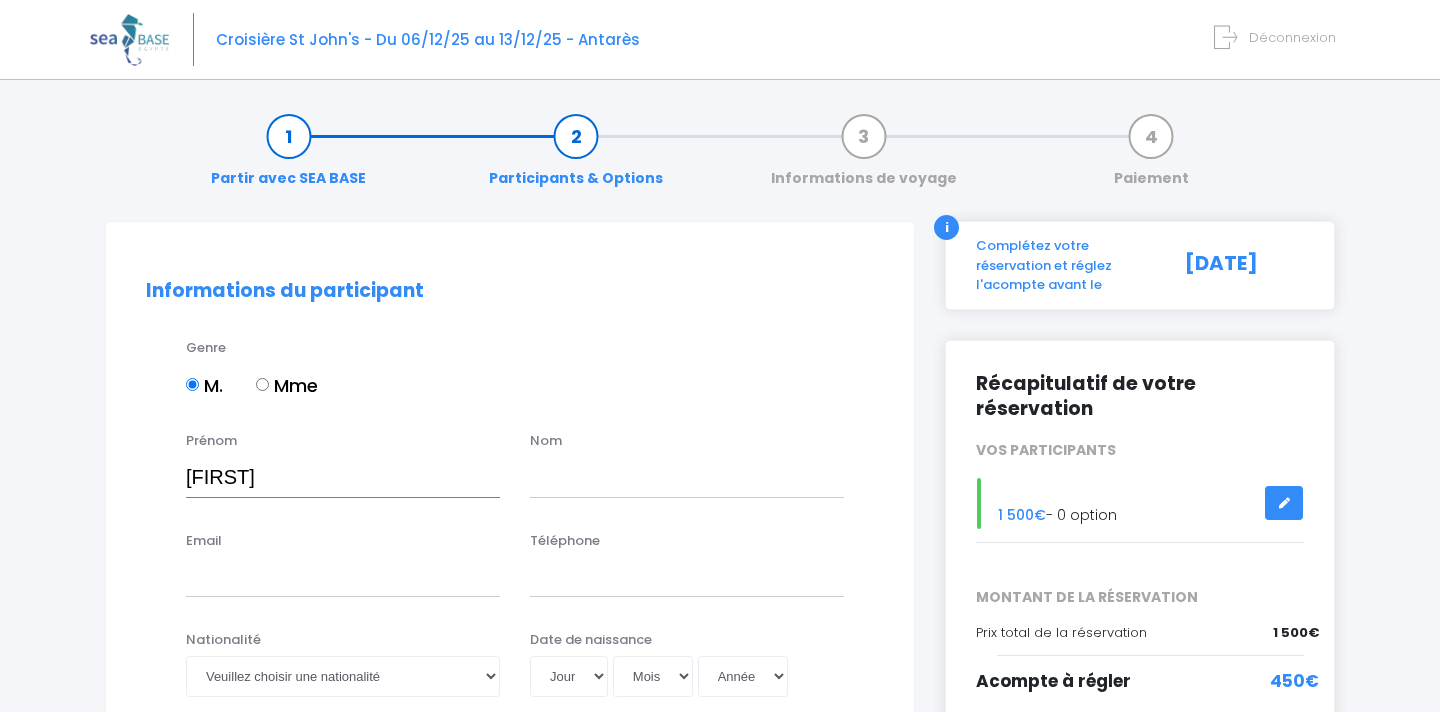 type on "Franck" 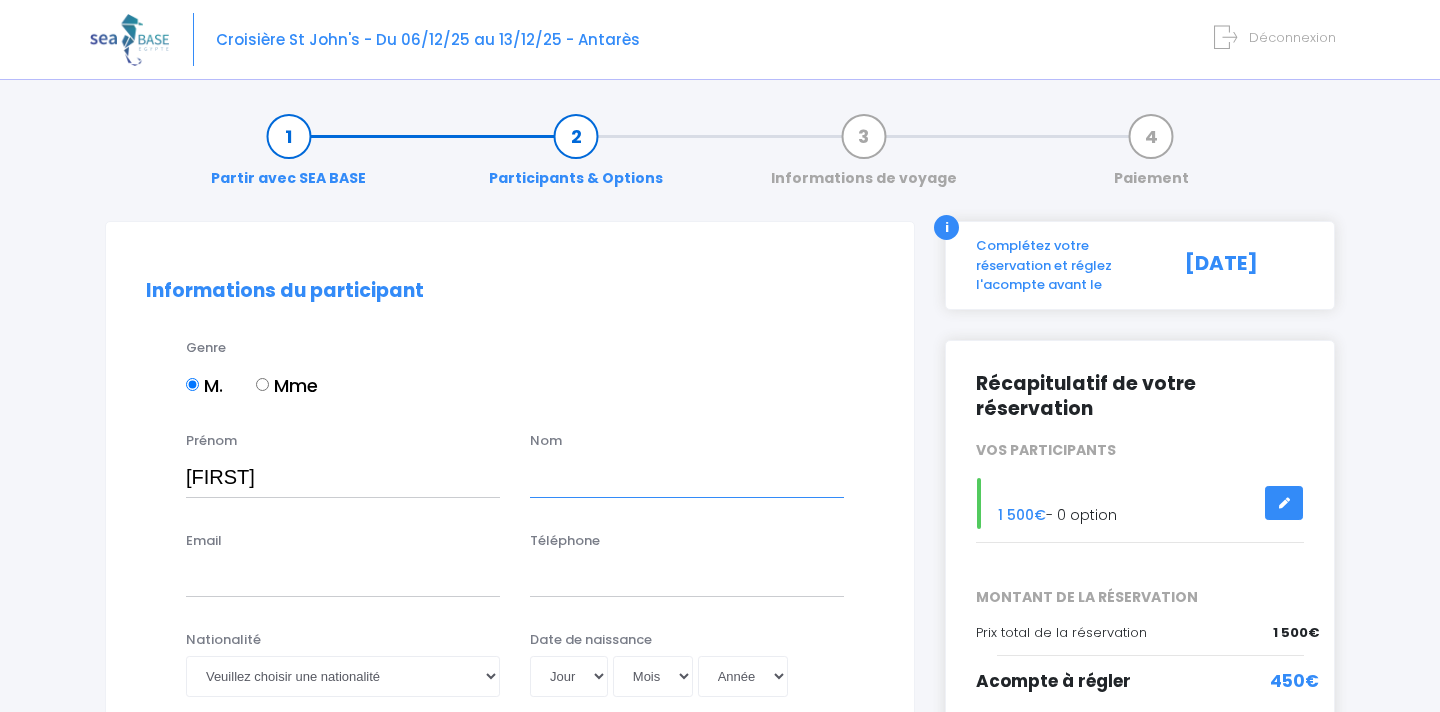 click at bounding box center [687, 477] 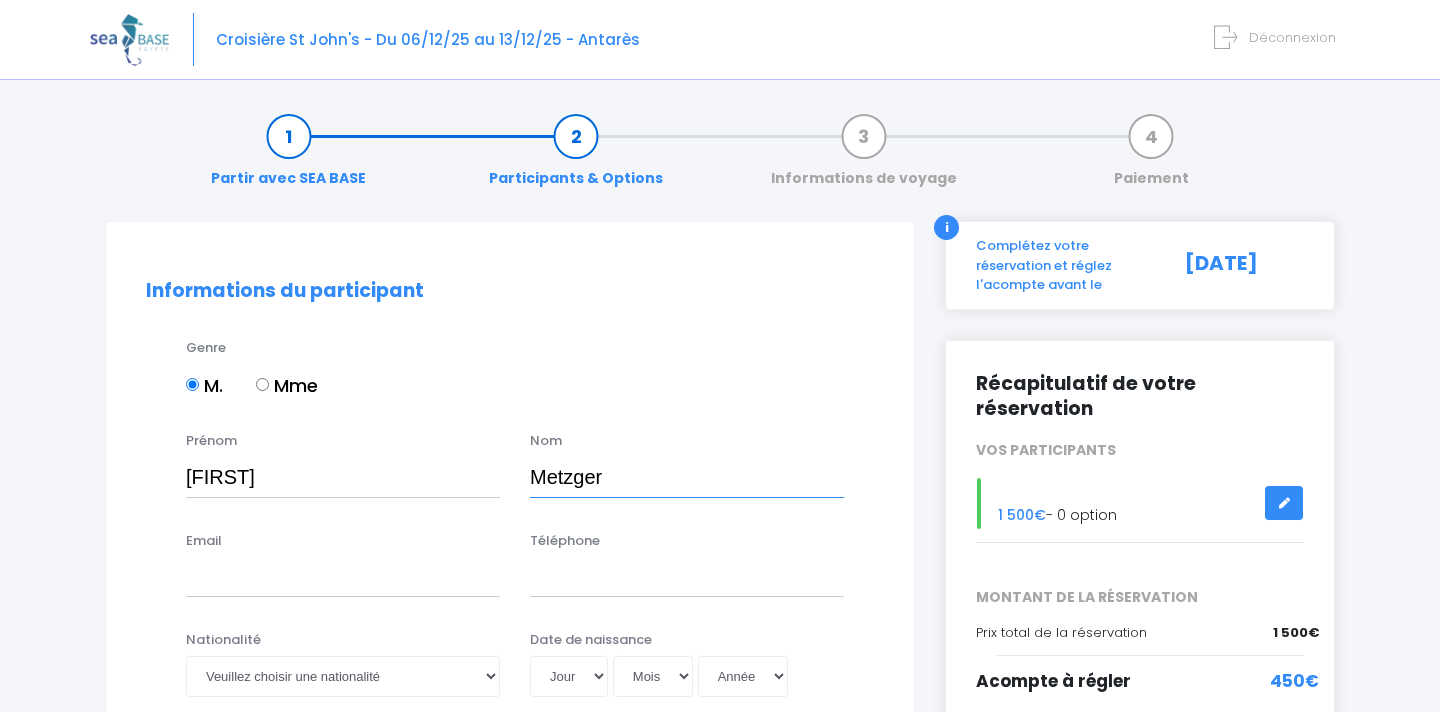 type on "Metzger" 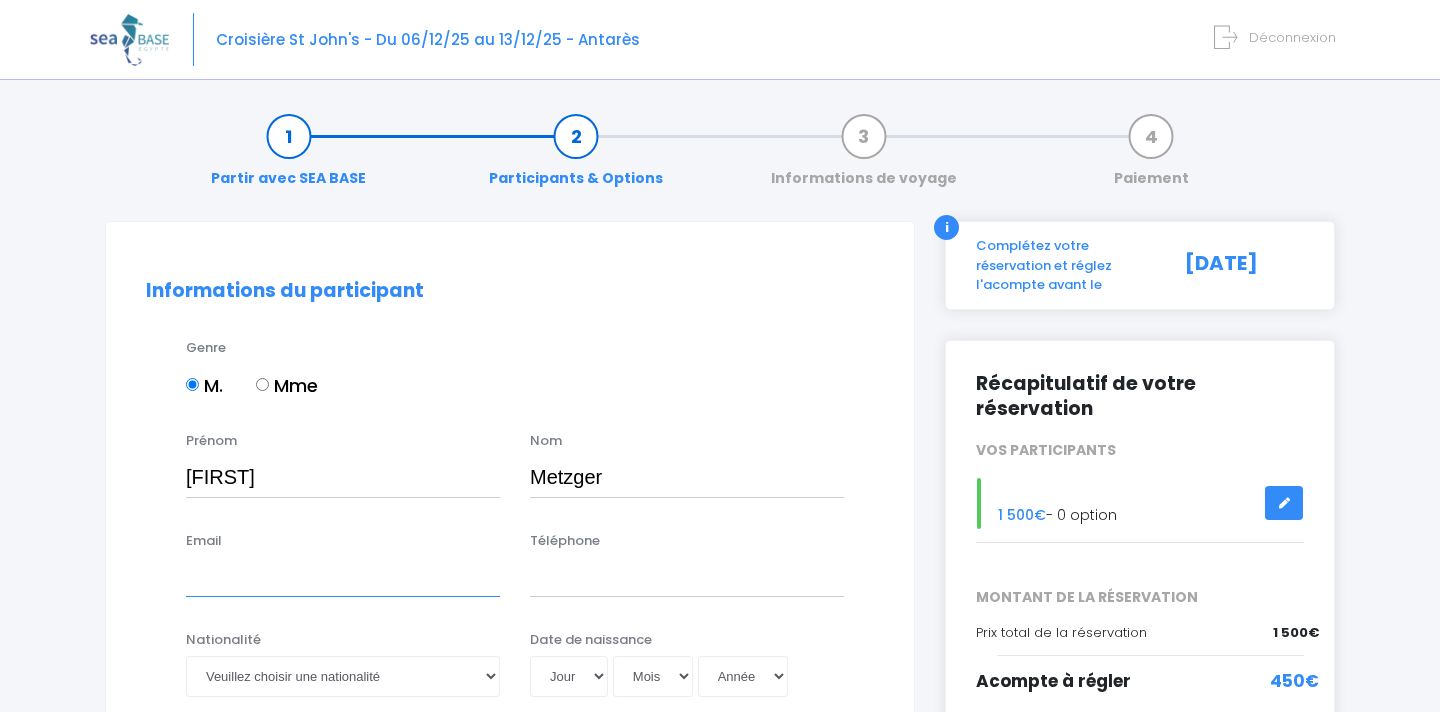 click on "Email" at bounding box center (343, 577) 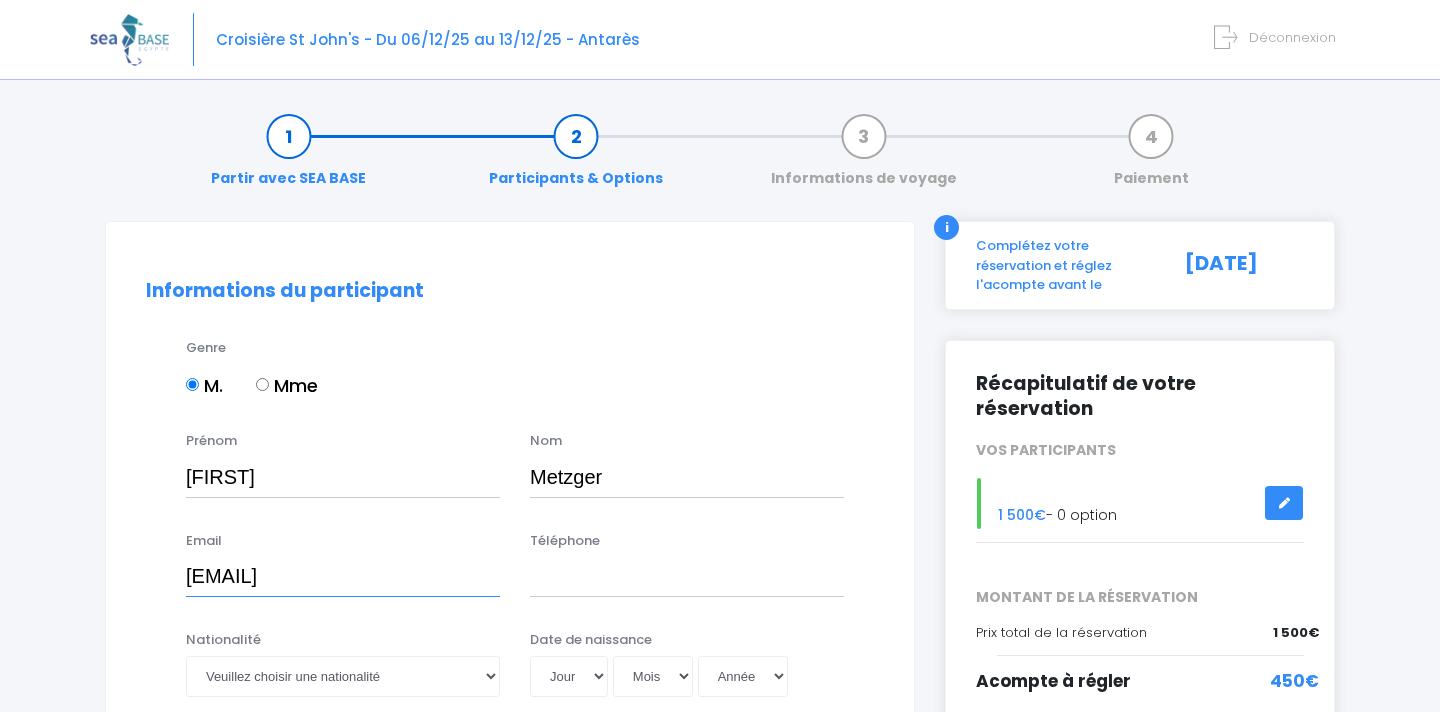 type on "frnckmtzgr@gmail.com" 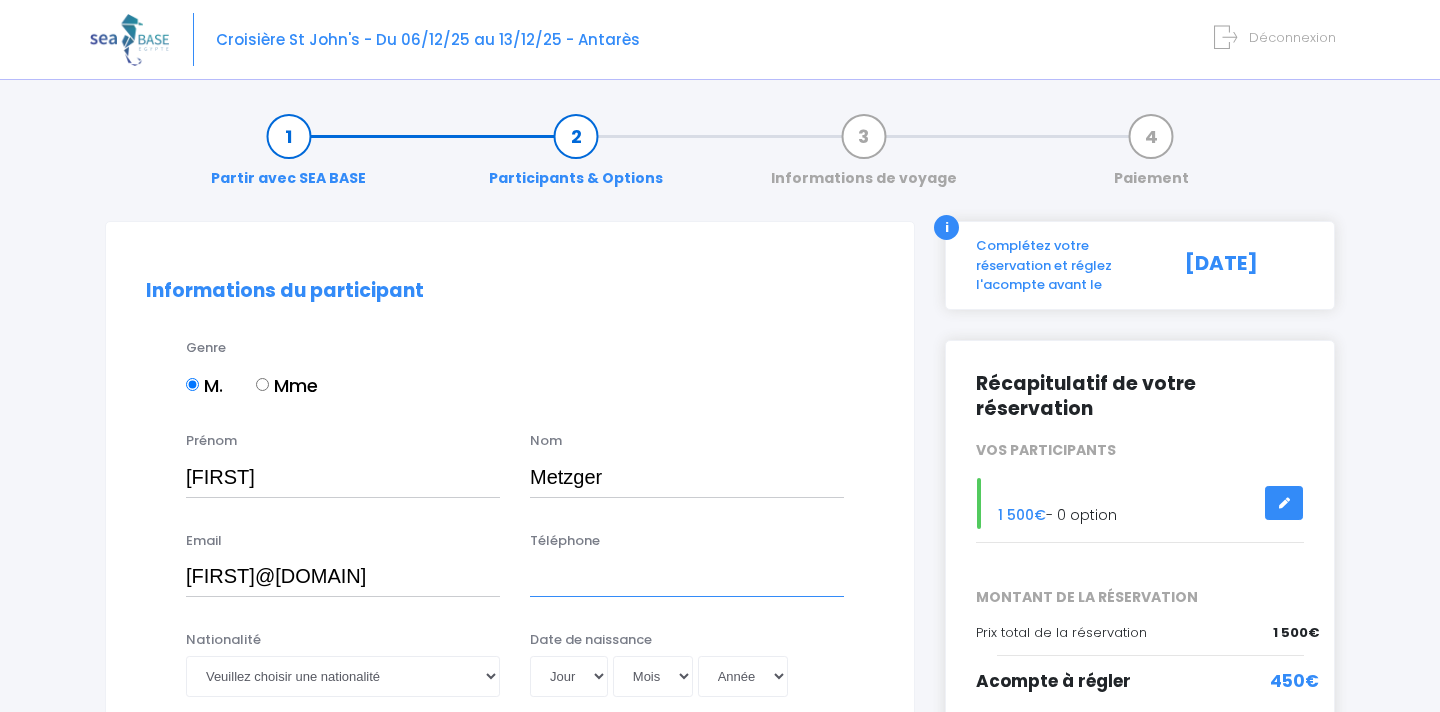 click on "Téléphone" at bounding box center (687, 577) 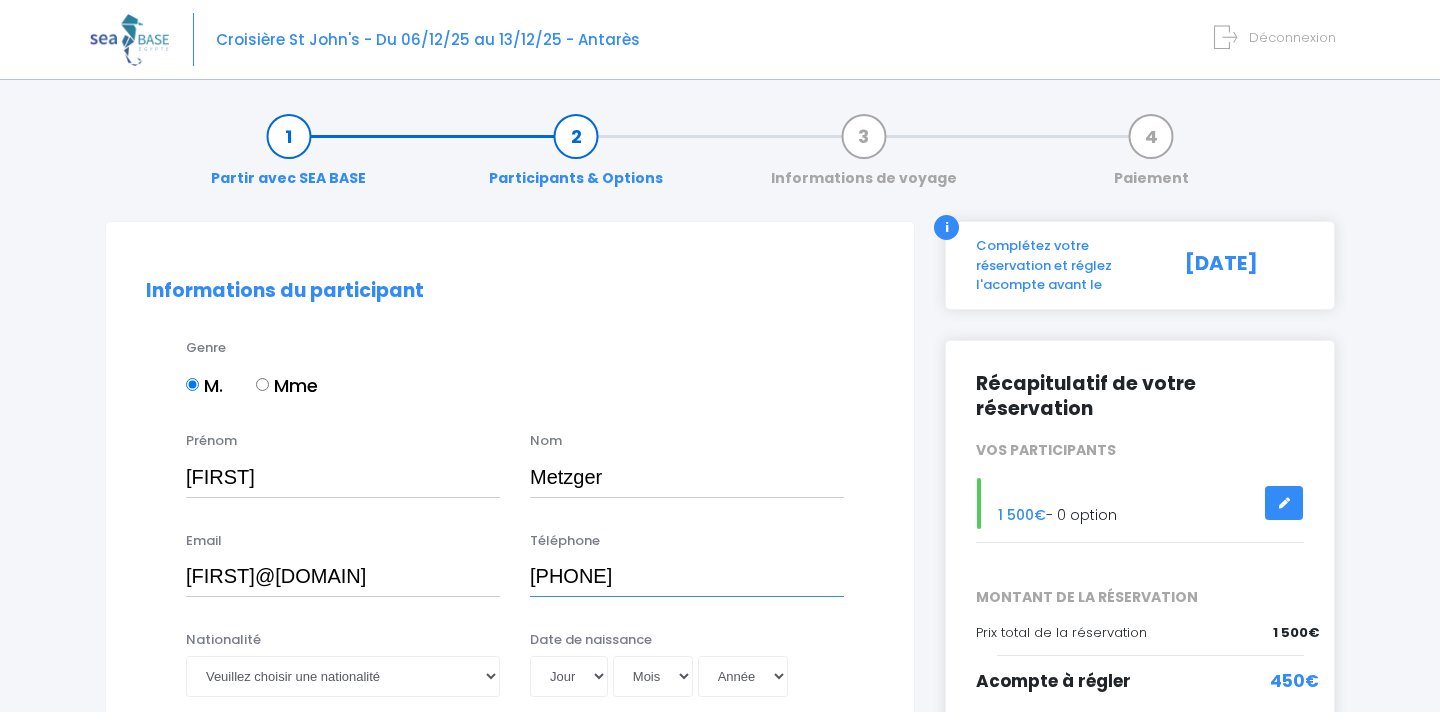 scroll, scrollTop: 149, scrollLeft: 0, axis: vertical 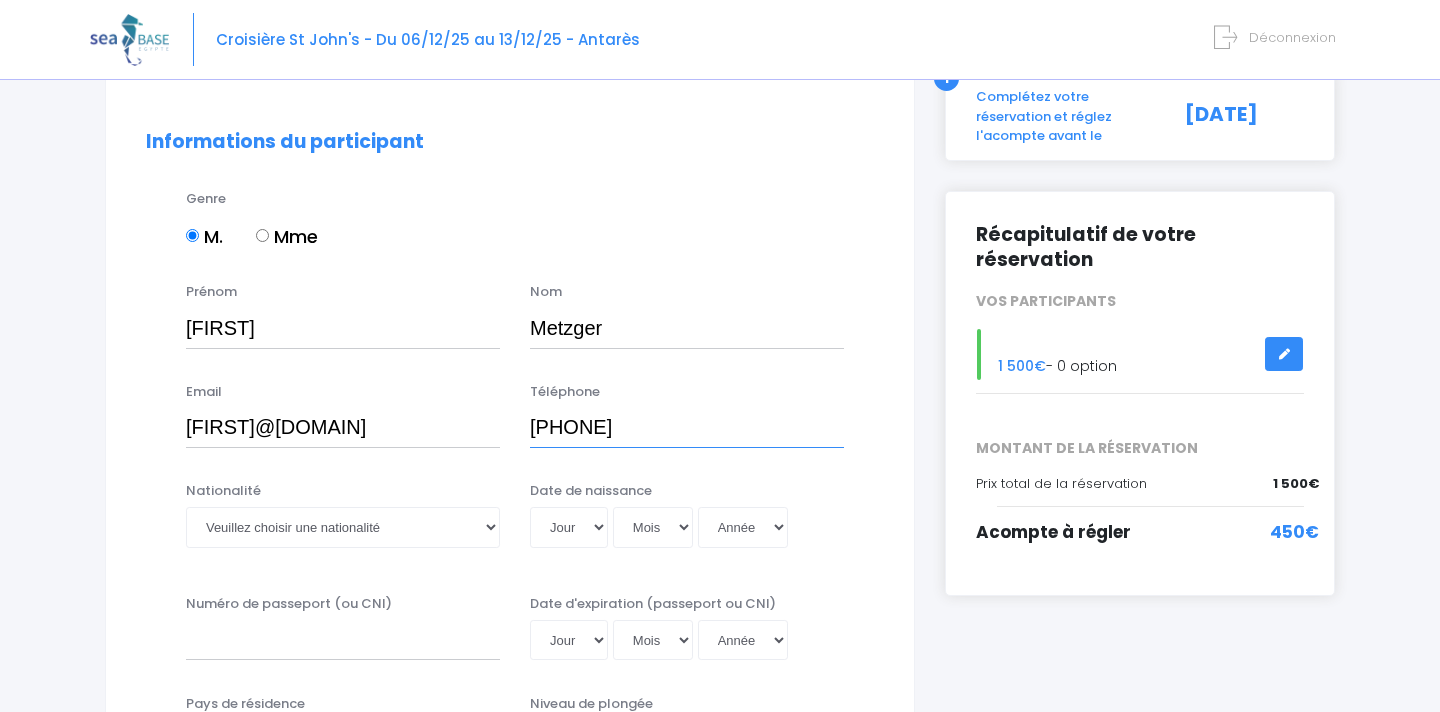 type on "0627673871" 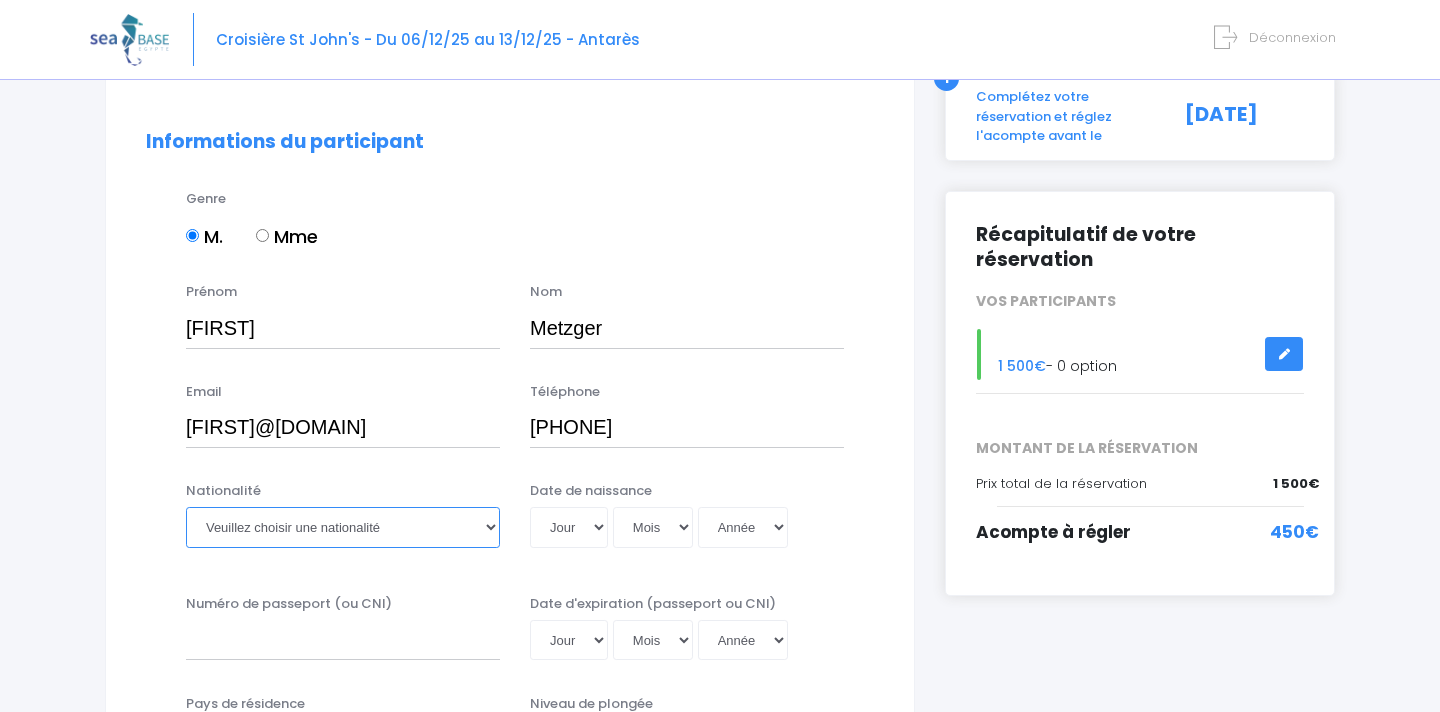 click on "Veuillez choisir une nationalité
Afghane
Albanaise
Algerienne
Allemande
Americaine
Andorrane
Angolaise
Antiguaise et barbudienne
Argentine Armenienne Australienne Autrichienne Azerbaïdjanaise Bahamienne" at bounding box center (343, 527) 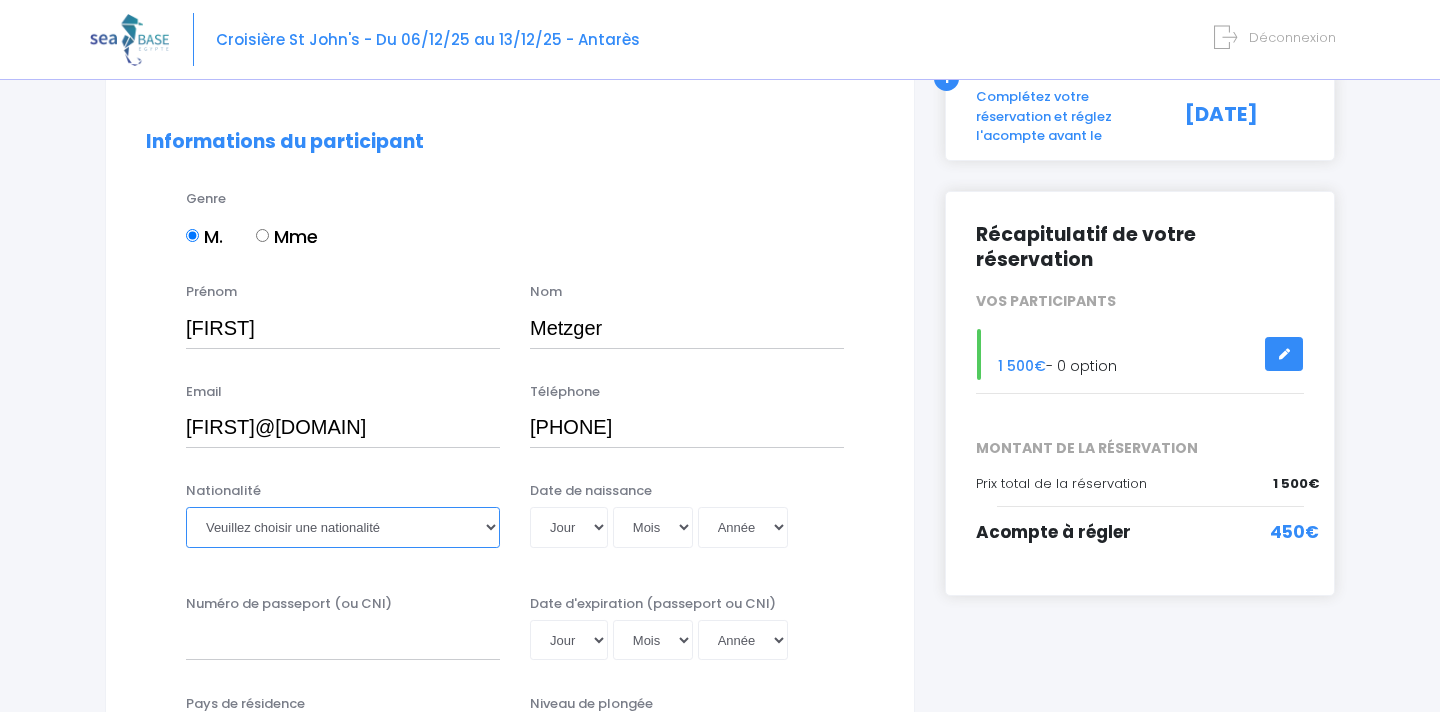 select on "Française" 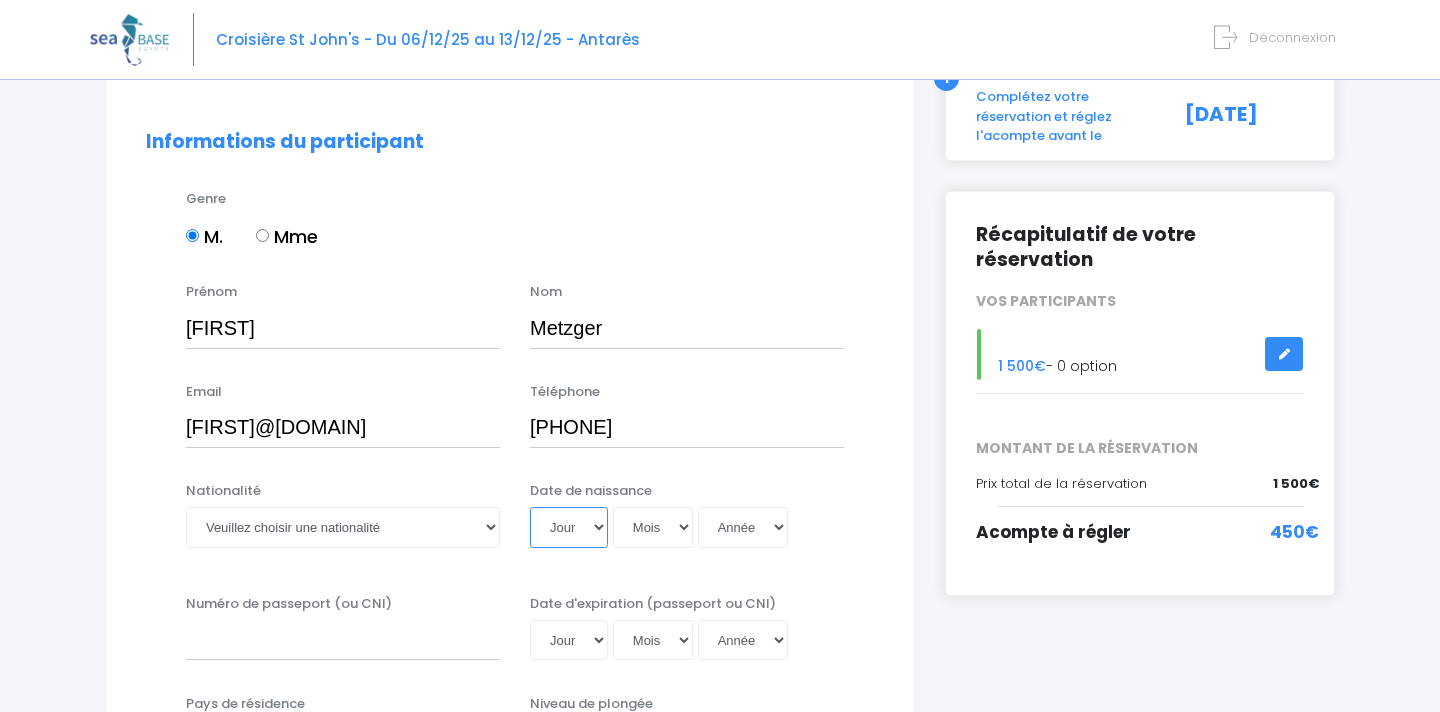 click on "Jour 01 02 03 04 05 06 07 08 09 10 11 12 13 14 15 16 17 18 19 20 21 22 23 24 25 26 27 28 29 30 31" at bounding box center (569, 527) 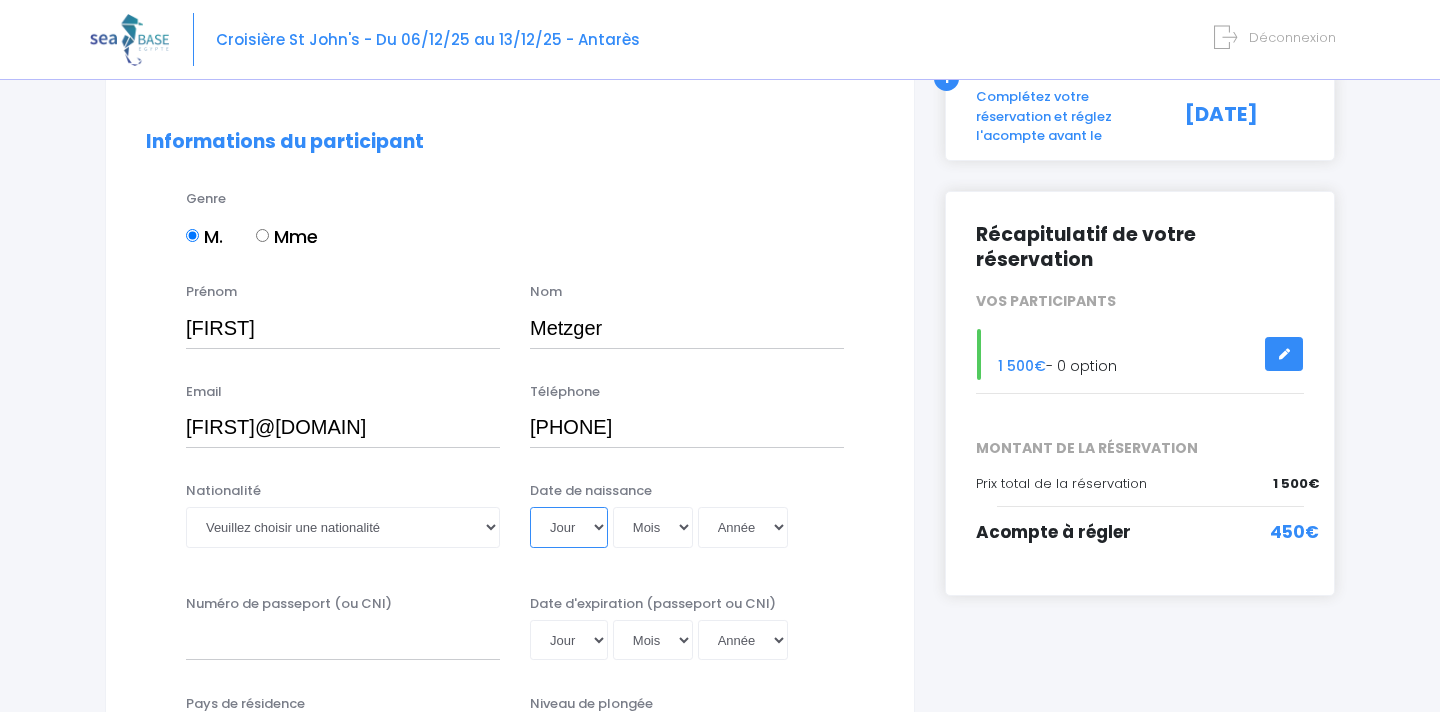select on "26" 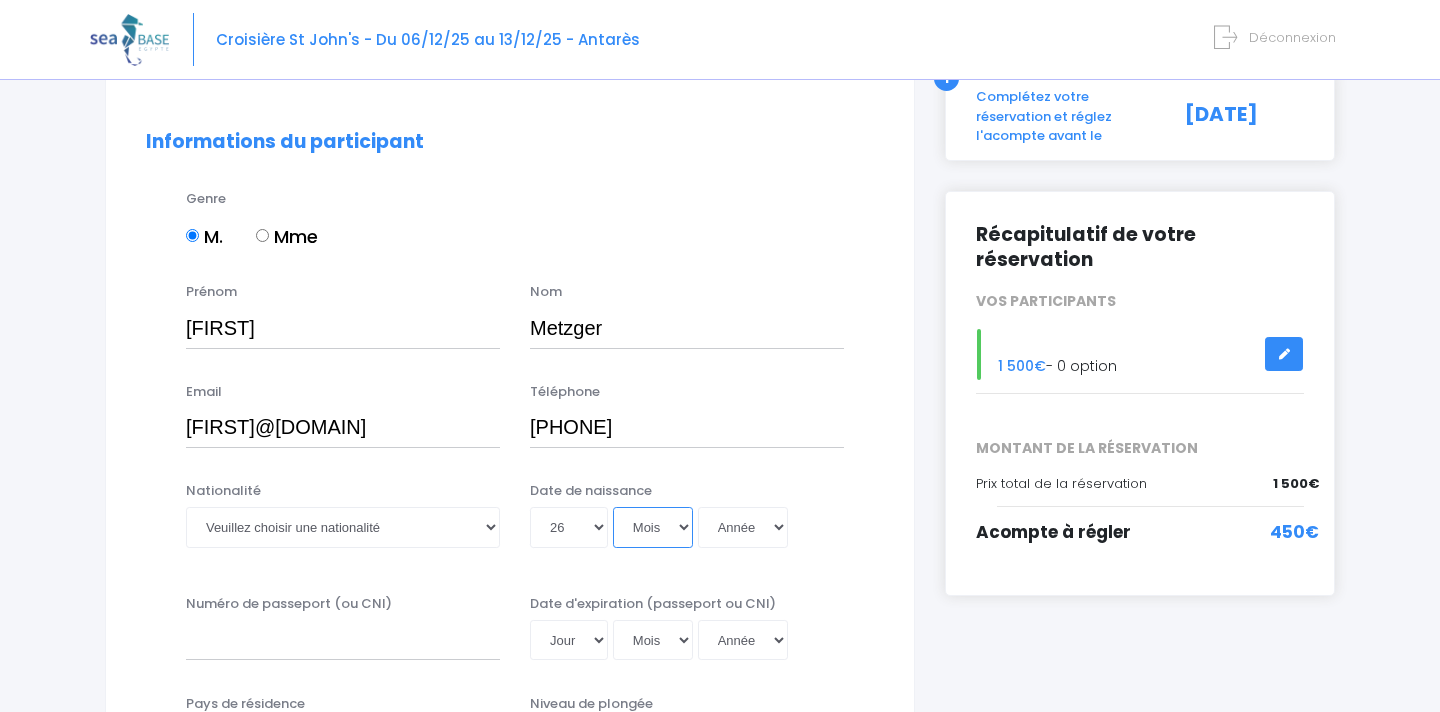 click on "Mois 01 02 03 04 05 06 07 08 09 10 11 12" at bounding box center [653, 527] 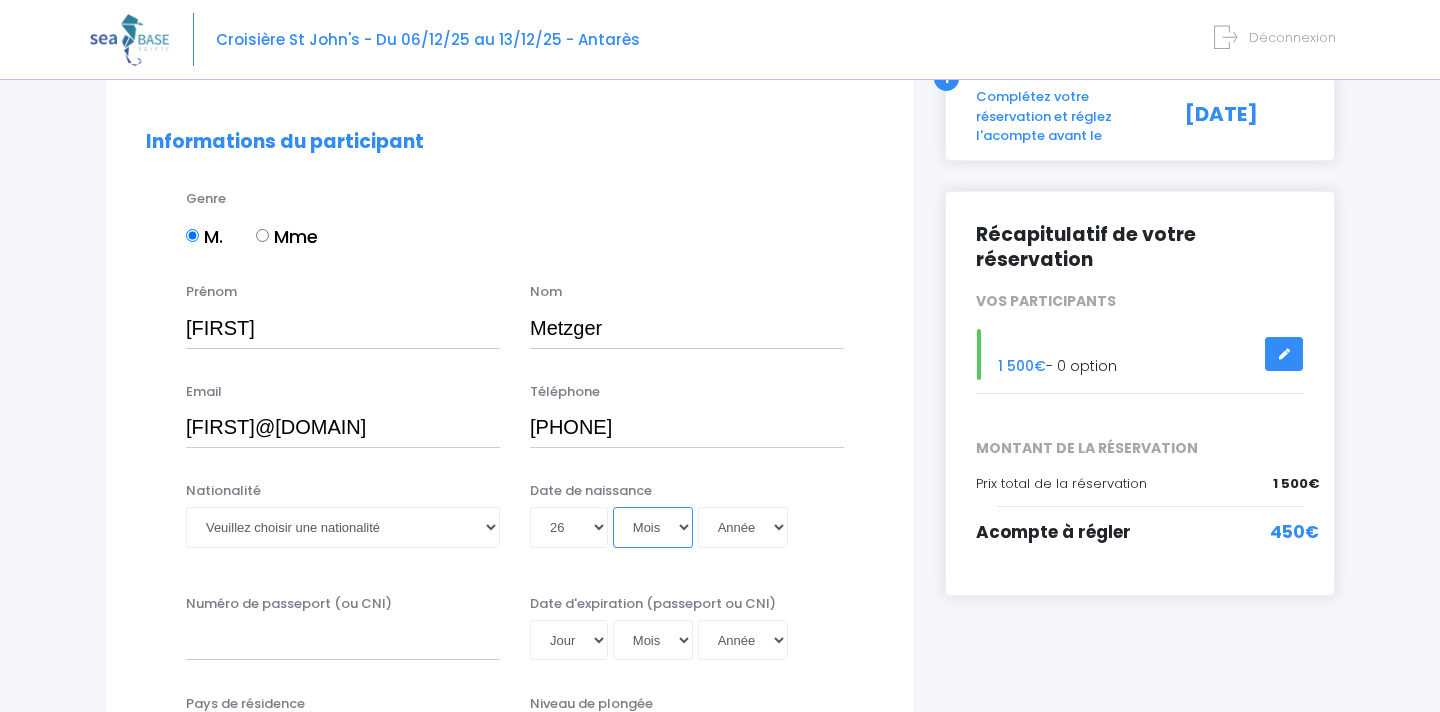select on "04" 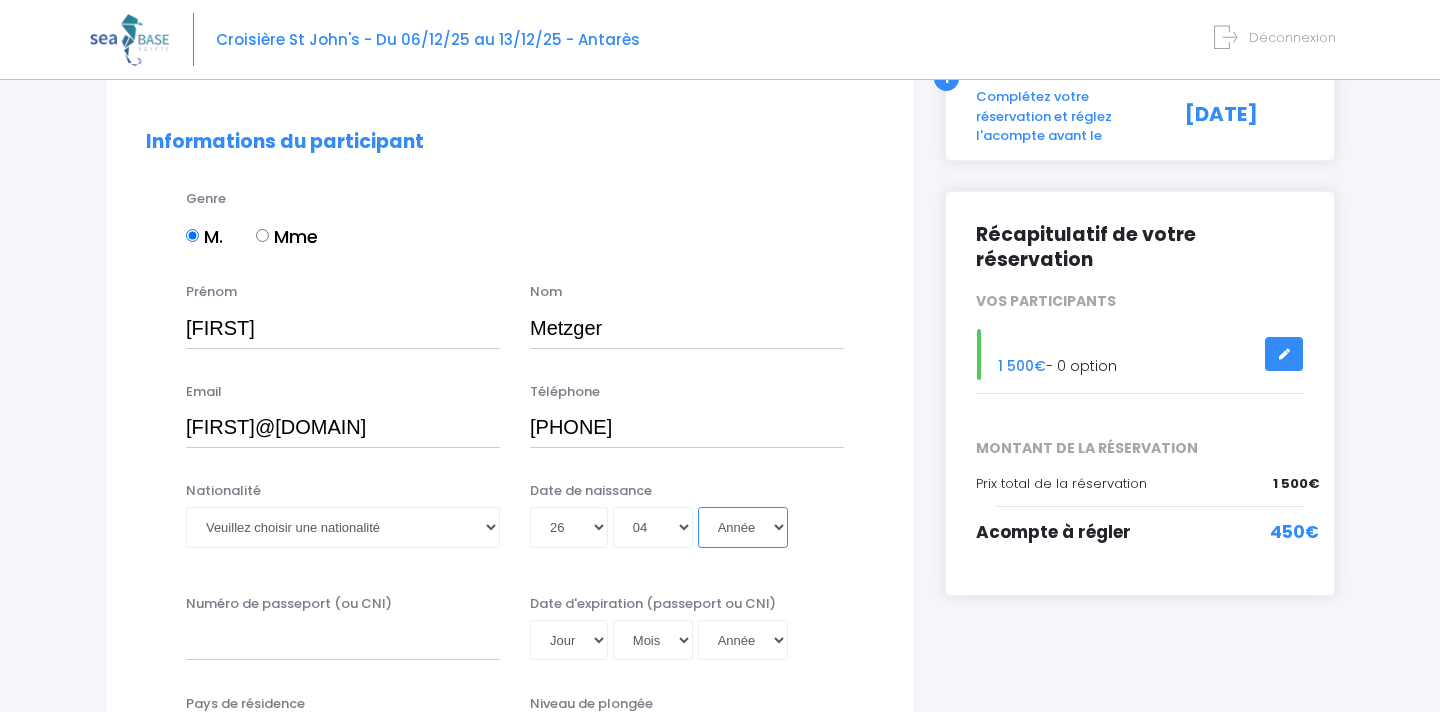 click on "Année 2045 2044 2043 2042 2041 2040 2039 2038 2037 2036 2035 2034 2033 2032 2031 2030 2029 2028 2027 2026 2025 2024 2023 2022 2021 2020 2019 2018 2017 2016 2015 2014 2013 2012 2011 2010 2009 2008 2007 2006 2005 2004 2003 2002 2001 2000 1999 1998 1997 1996 1995 1994 1993 1992 1991 1990 1989 1988 1987 1986 1985 1984 1983 1982 1981 1980 1979 1978 1977 1976 1975 1974 1973 1972 1971 1970 1969 1968 1967 1966 1965 1964 1963 1962 1961 1960 1959 1958 1957 1956 1955 1954 1953 1952 1951 1950 1949 1948 1947 1946 1945 1944 1943 1942 1941 1940 1939 1938 1937 1936 1935 1934 1933 1932 1931 1930 1929 1928 1927 1926 1925 1924 1923 1922 1921 1920 1919 1918 1917 1916 1915 1914 1913 1912 1911 1910 1909 1908 1907 1906 1905 1904 1903 1902 1901 1900" at bounding box center [743, 527] 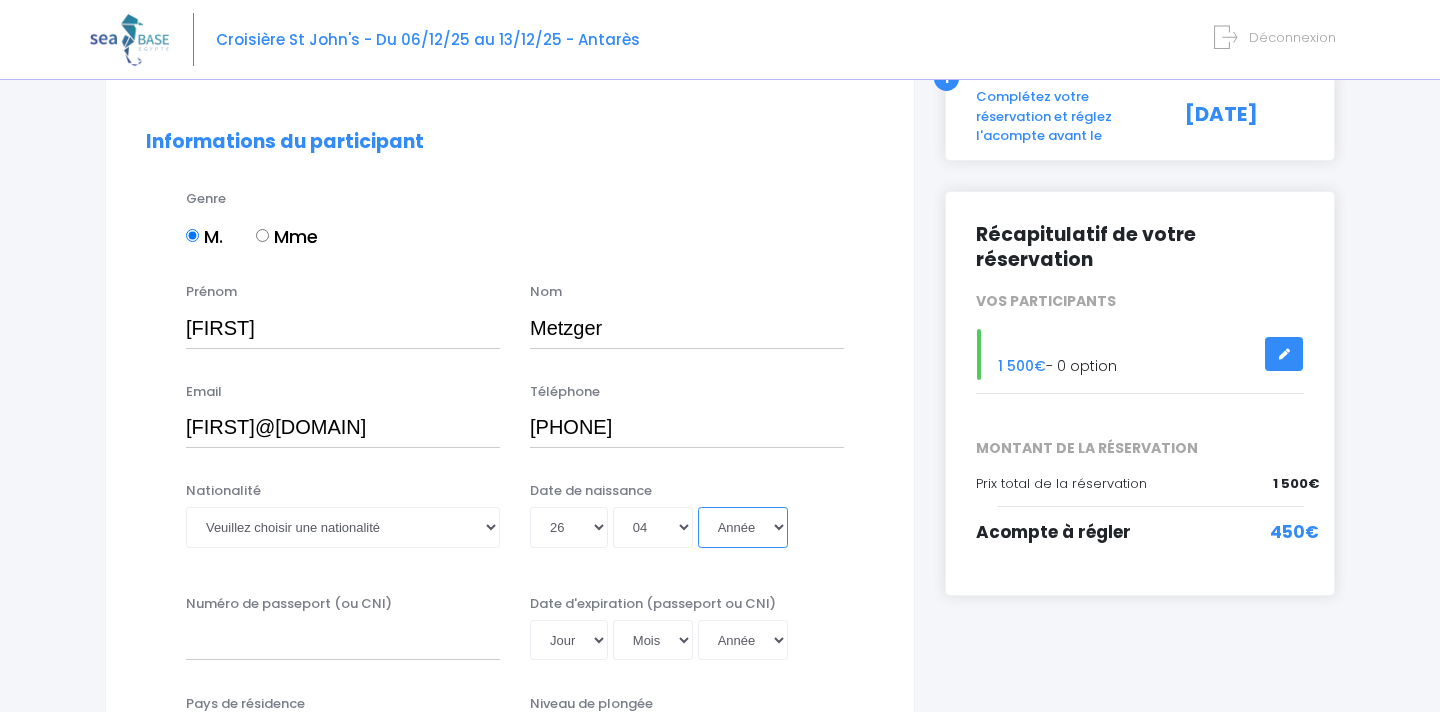 select on "1983" 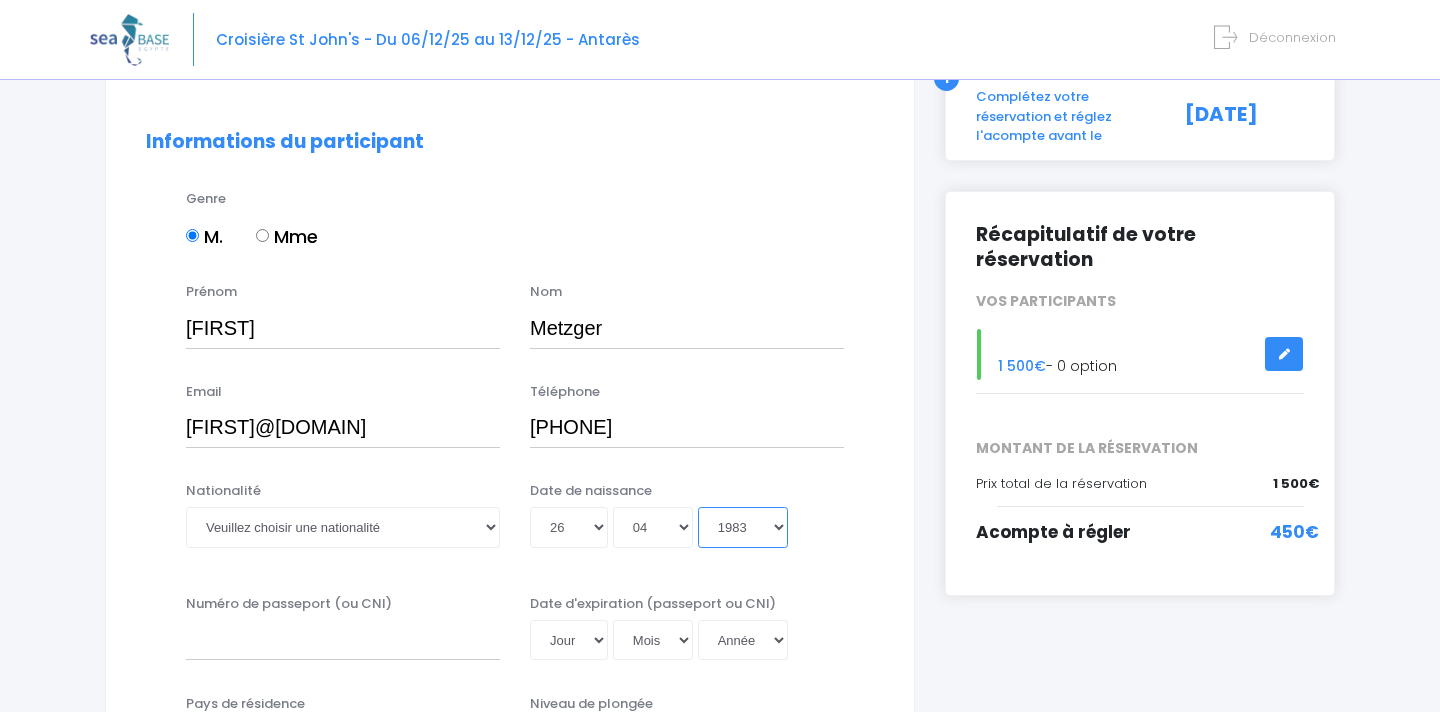 type on "1983-04-26" 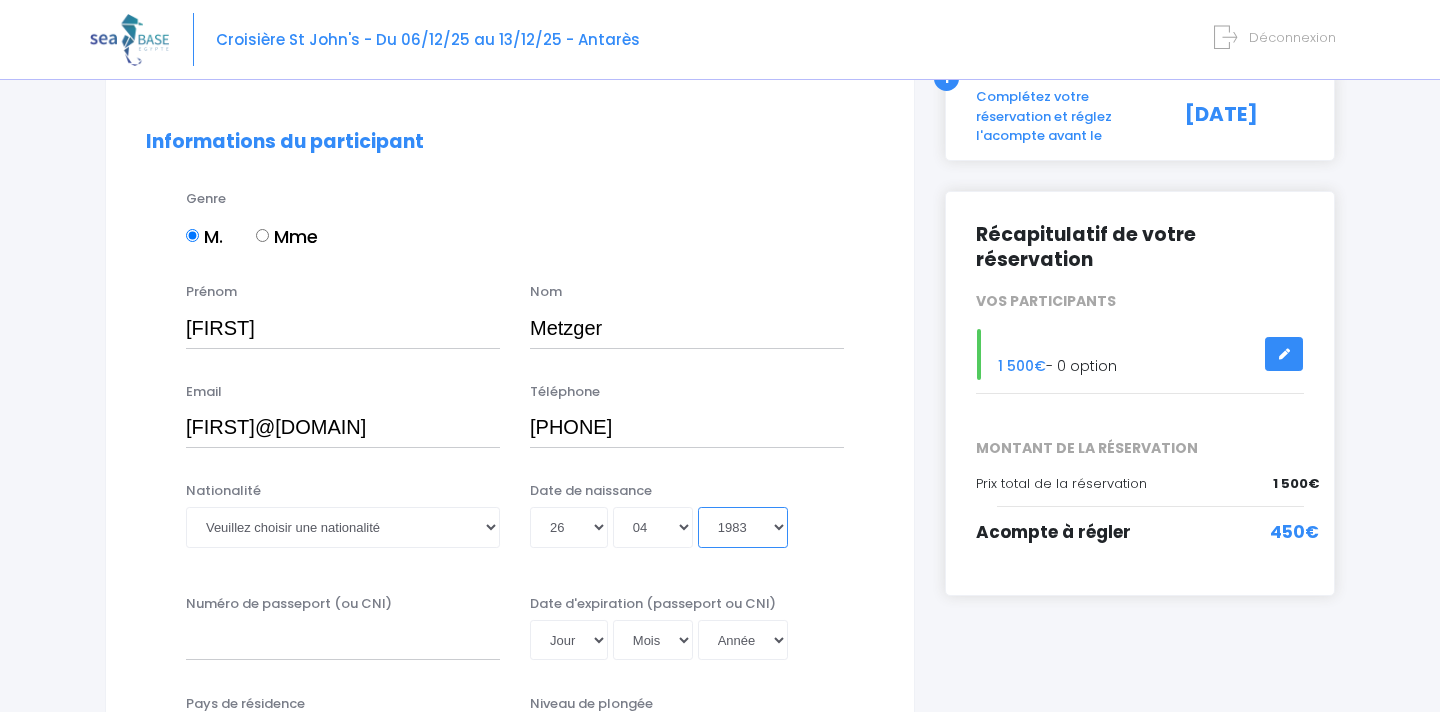 scroll, scrollTop: 263, scrollLeft: 0, axis: vertical 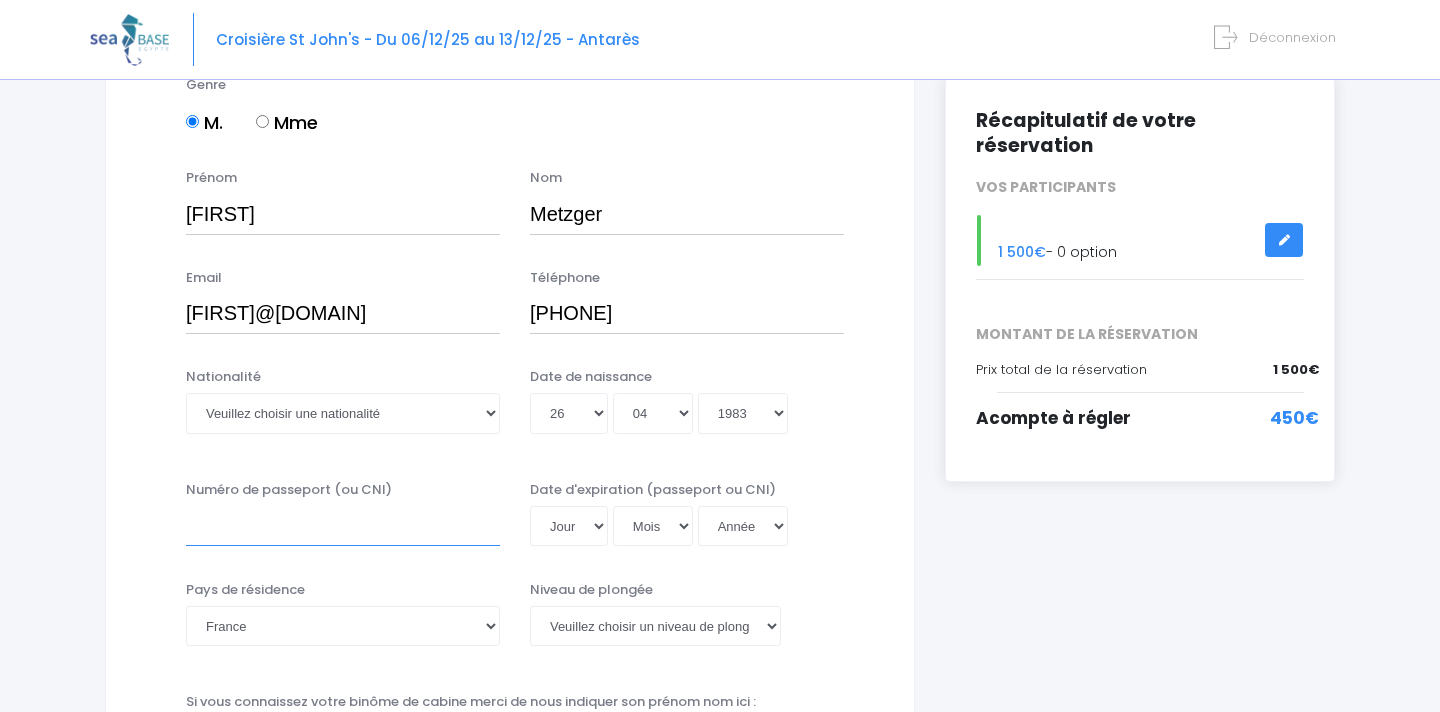 click on "Numéro de passeport (ou CNI)" at bounding box center [343, 526] 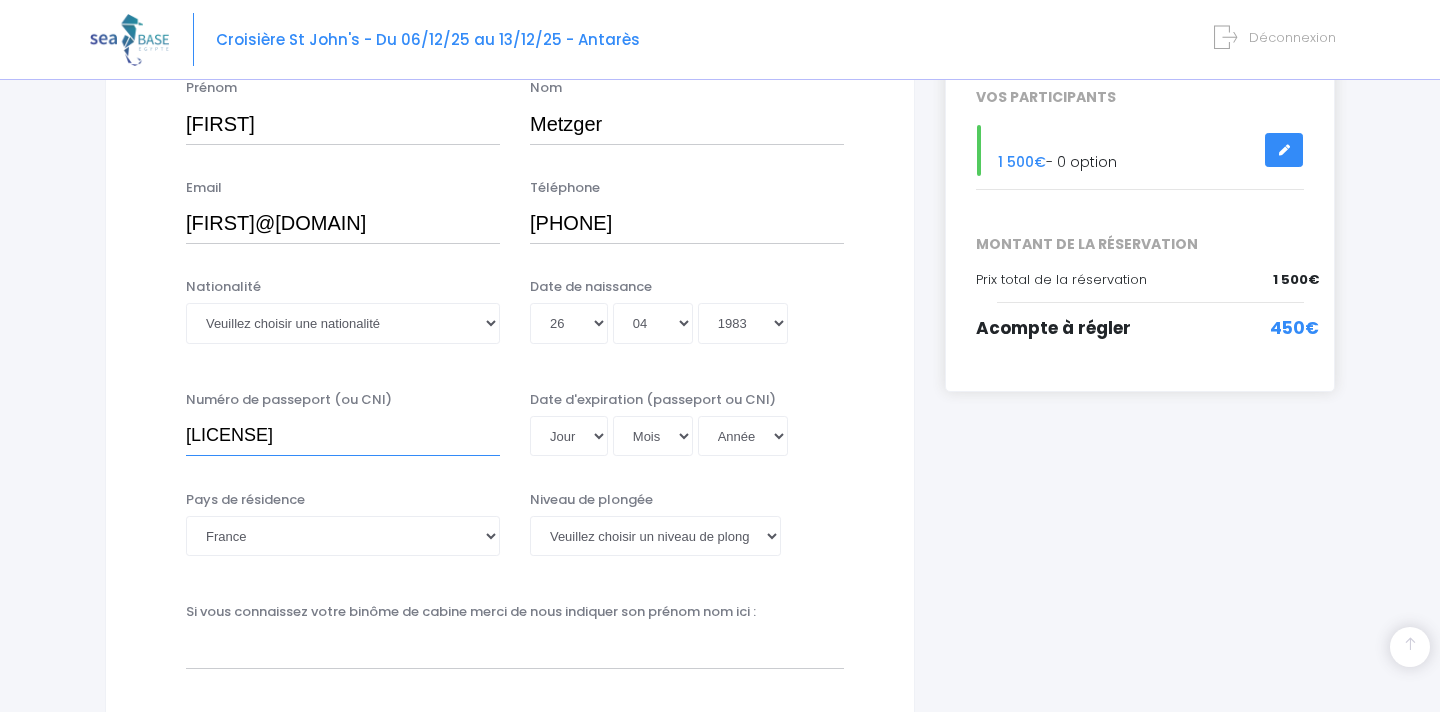 scroll, scrollTop: 355, scrollLeft: 0, axis: vertical 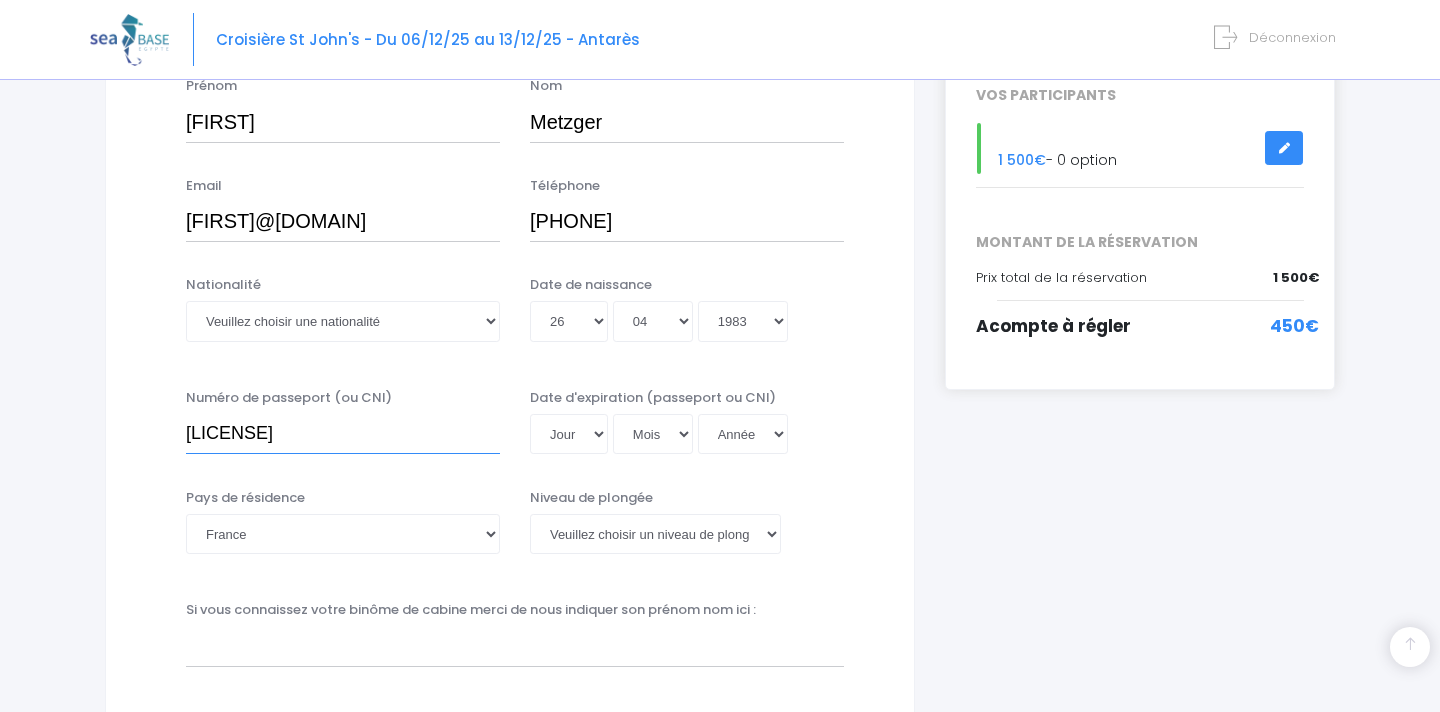 type on "24CI01219" 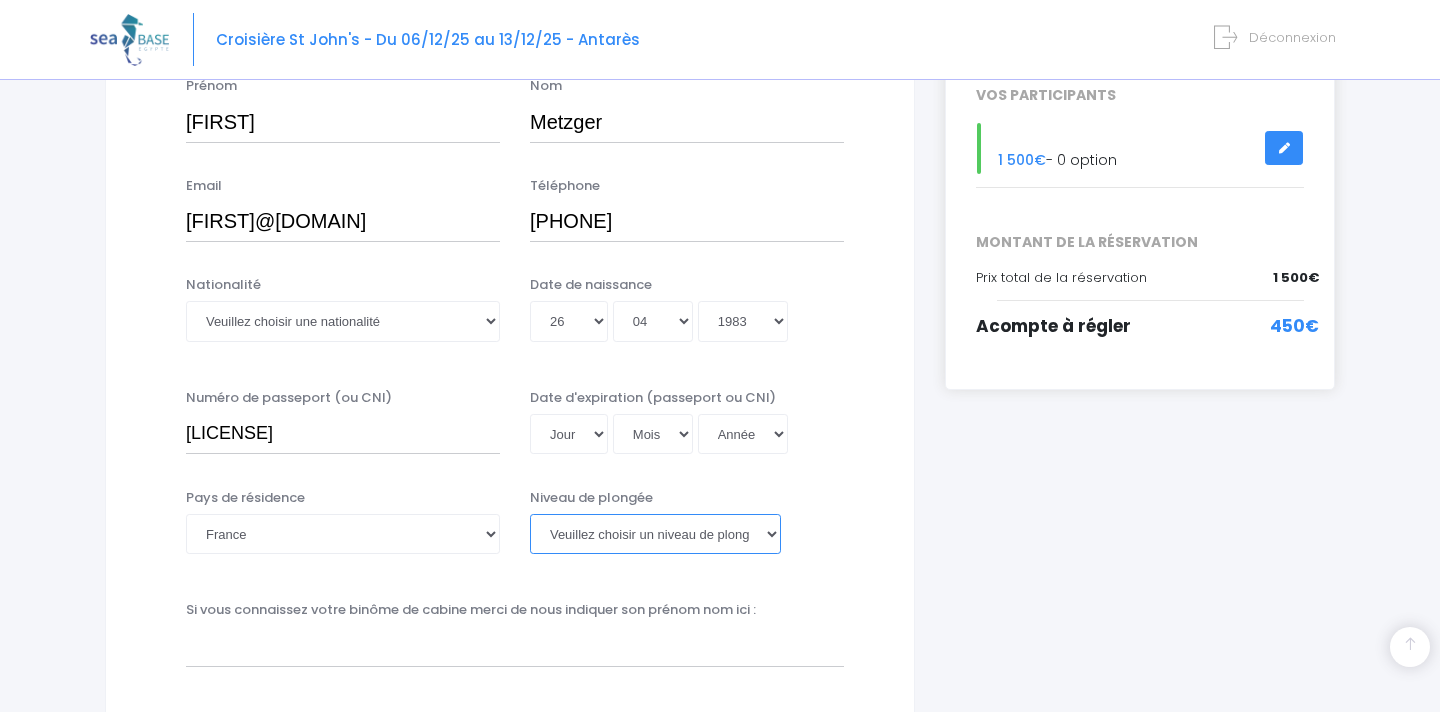 click on "Veuillez choisir un niveau de plongée
Non plongeur
Junior OW diver
Adventure OW diver
Open Water diver
Advanced OW diver
Deep diver
Rescue diver
Dive Master
Instructeur
MSDT
IDC Staff
Master instructeur
Course Director
N1
N2
N3
N4 PA40 MF1 MF2 PE40 Autre" at bounding box center [655, 534] 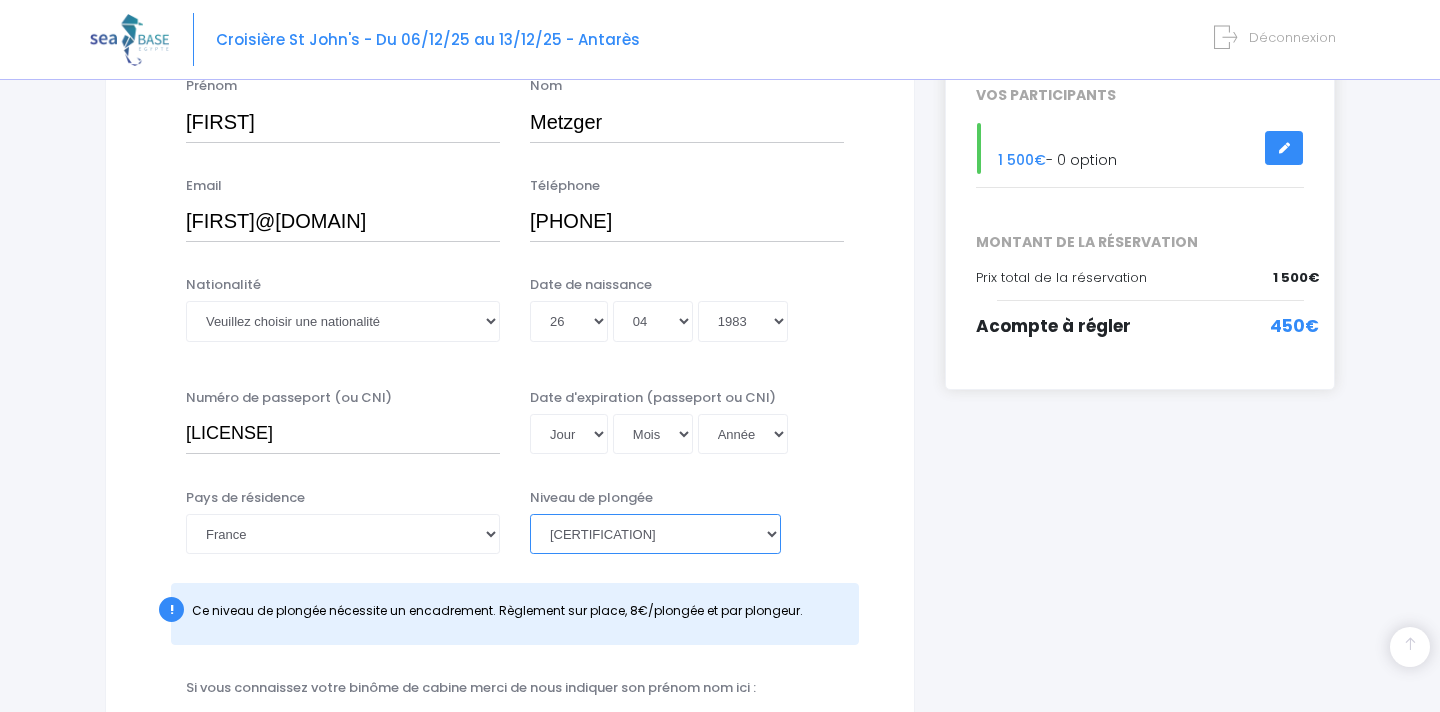 scroll, scrollTop: 422, scrollLeft: 0, axis: vertical 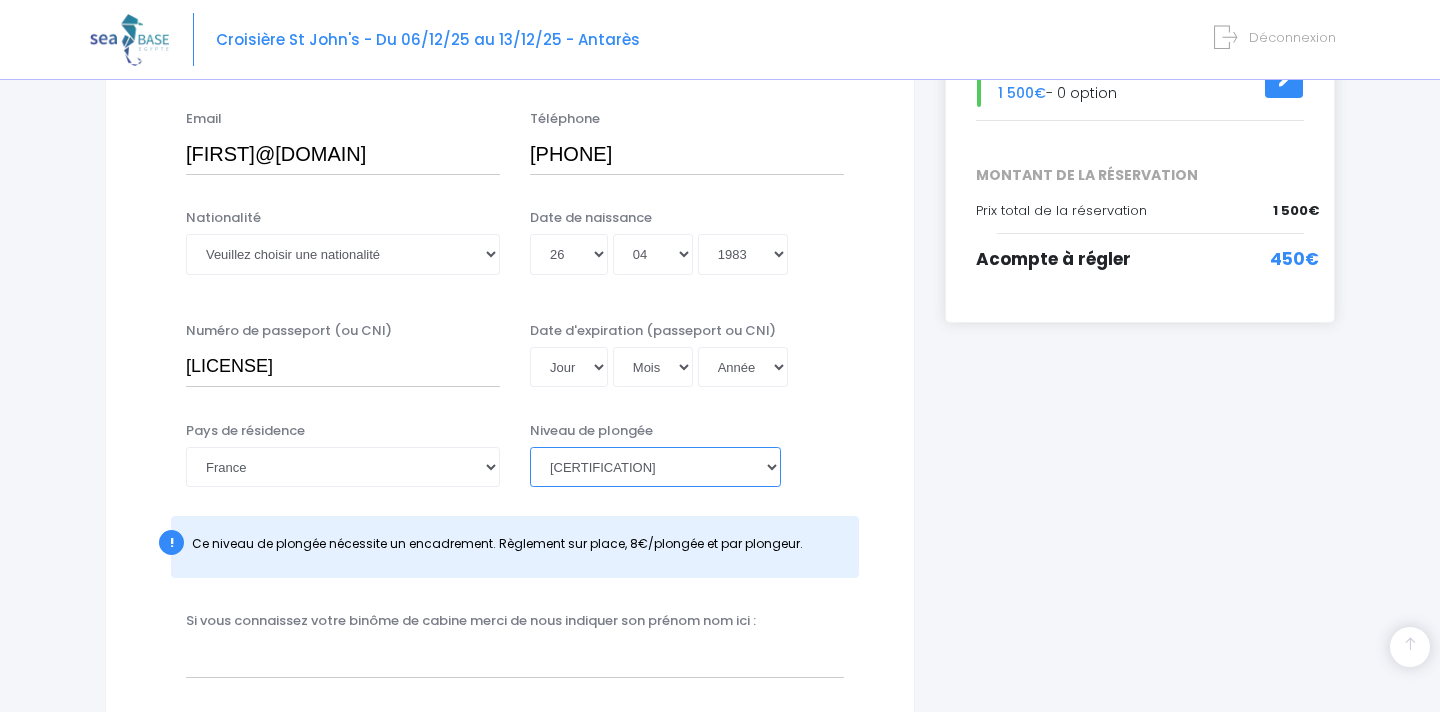 click on "Veuillez choisir un niveau de plongée
Non plongeur
Junior OW diver
Adventure OW diver
Open Water diver
Advanced OW diver
Deep diver
Rescue diver
Dive Master
Instructeur
MSDT
IDC Staff
Master instructeur
Course Director
N1
N2
N3
N4 PA40 MF1 MF2 PE40 Autre" at bounding box center [655, 467] 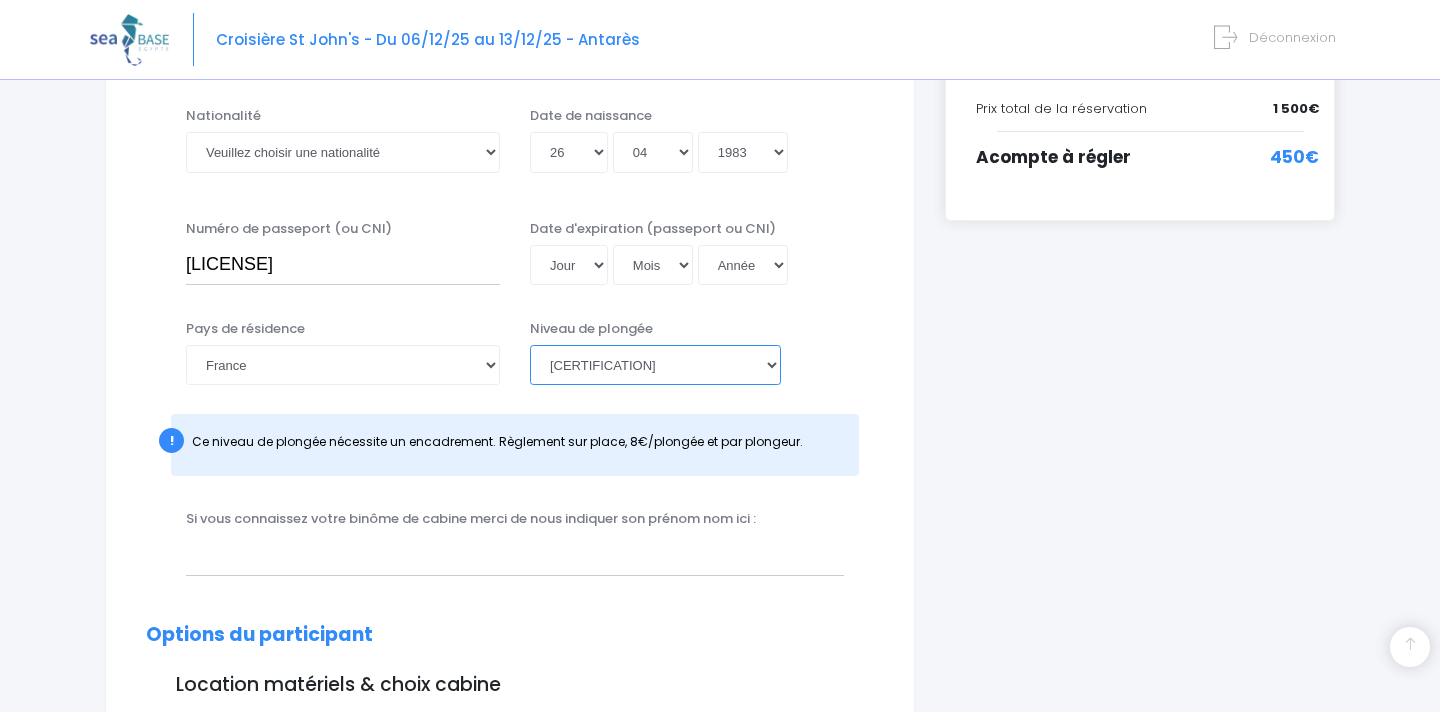 scroll, scrollTop: 546, scrollLeft: 0, axis: vertical 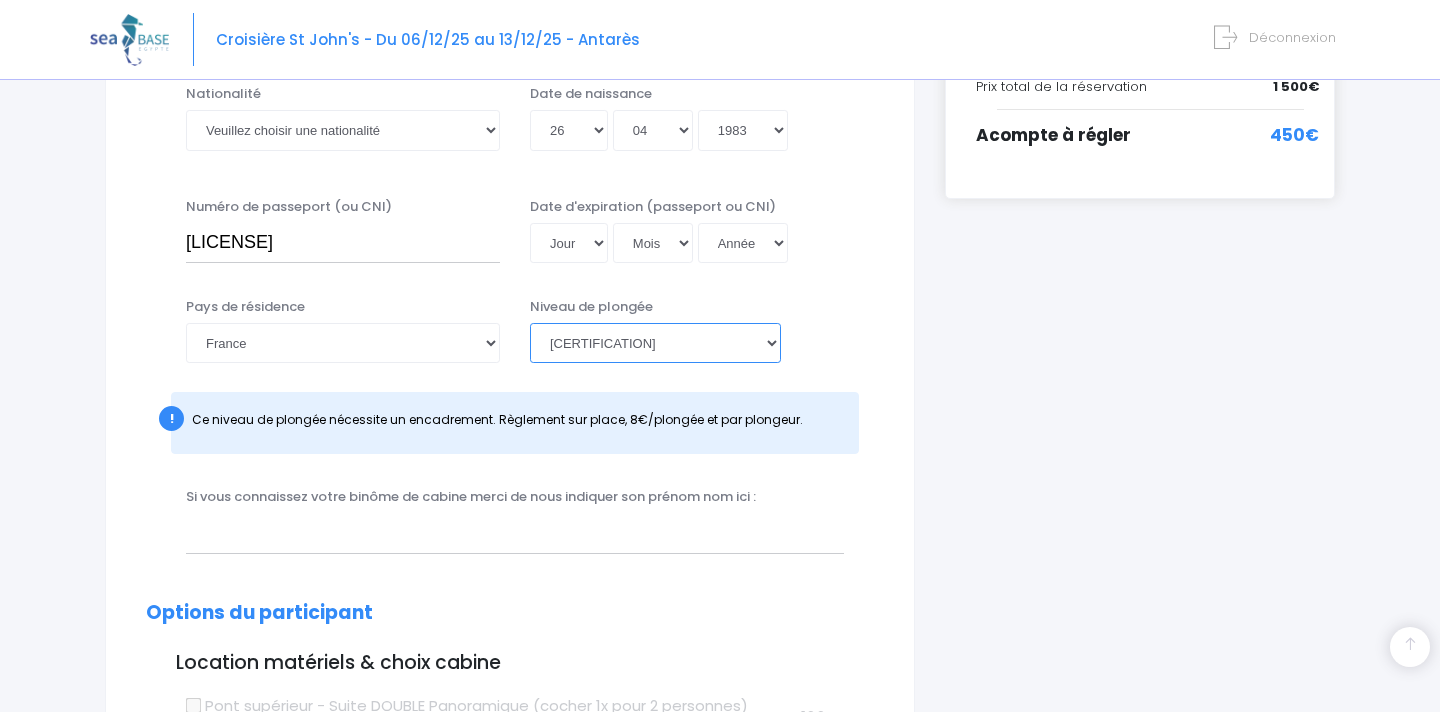 click on "Veuillez choisir un niveau de plongée
Non plongeur
Junior OW diver
Adventure OW diver
Open Water diver
Advanced OW diver
Deep diver
Rescue diver
Dive Master
Instructeur
MSDT
IDC Staff
Master instructeur
Course Director
N1
N2
N3
N4 PA40 MF1 MF2 PE40 Autre" at bounding box center (655, 343) 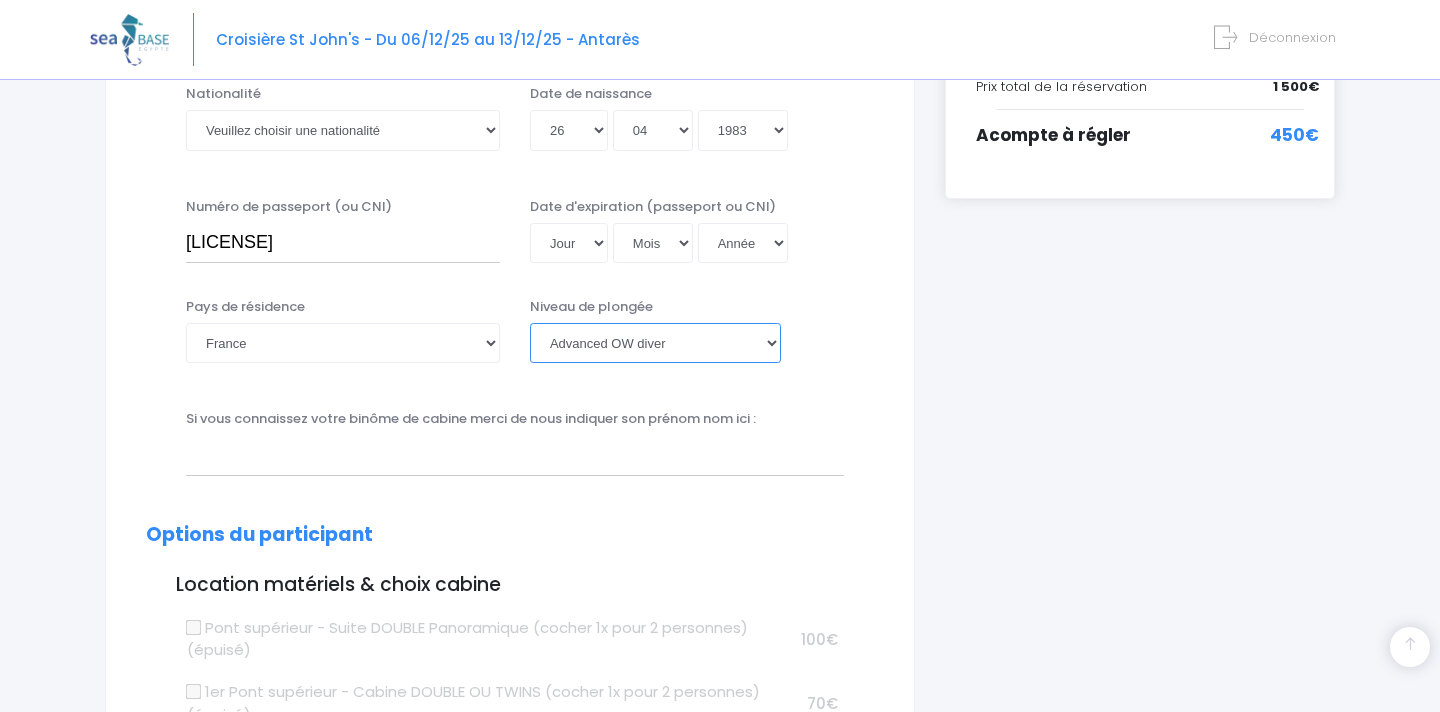 click on "Veuillez choisir un niveau de plongée
Non plongeur
Junior OW diver
Adventure OW diver
Open Water diver
Advanced OW diver
Deep diver
Rescue diver
Dive Master
Instructeur
MSDT
IDC Staff
Master instructeur
Course Director
N1
N2
N3
N4 PA40 MF1 MF2 PE40 Autre" at bounding box center (655, 343) 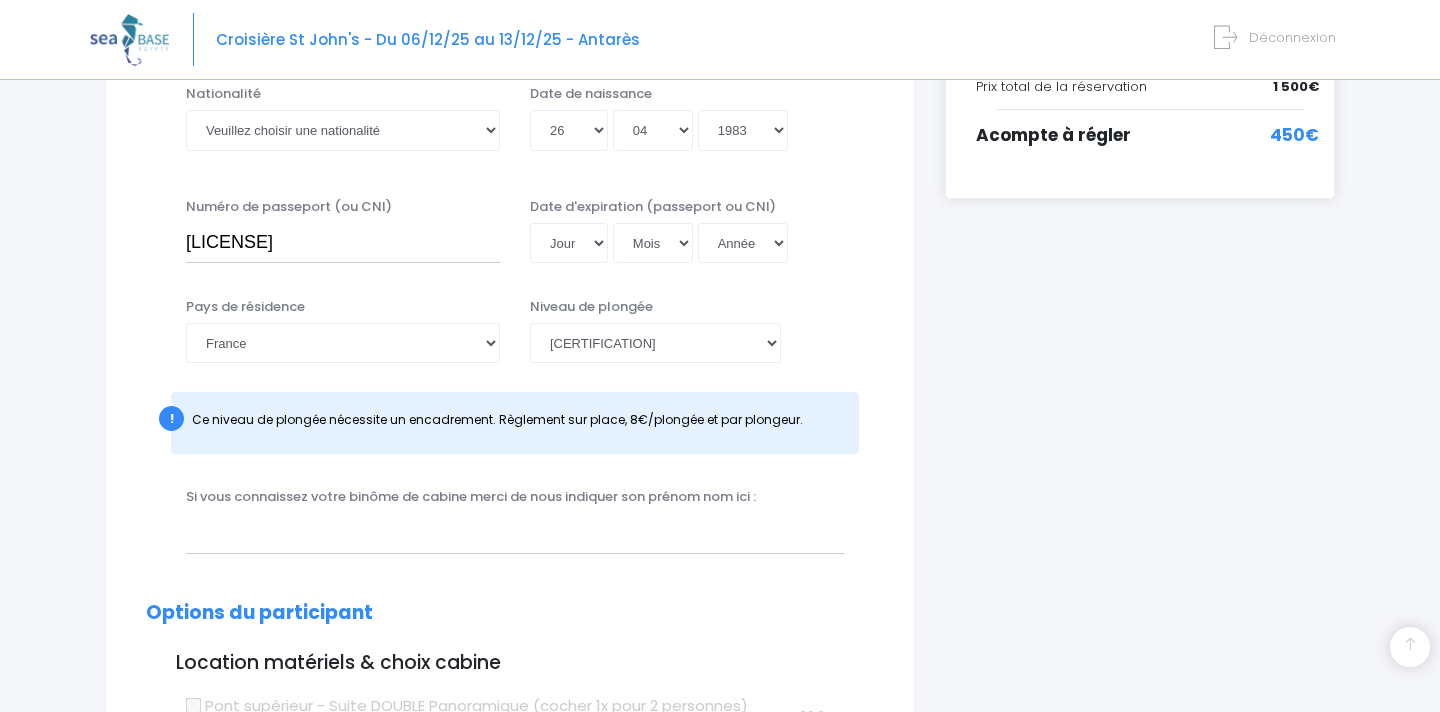 click on "Si vous connaissez votre binôme de cabine merci de nous indiquer son prénom nom ici :" at bounding box center (471, 497) 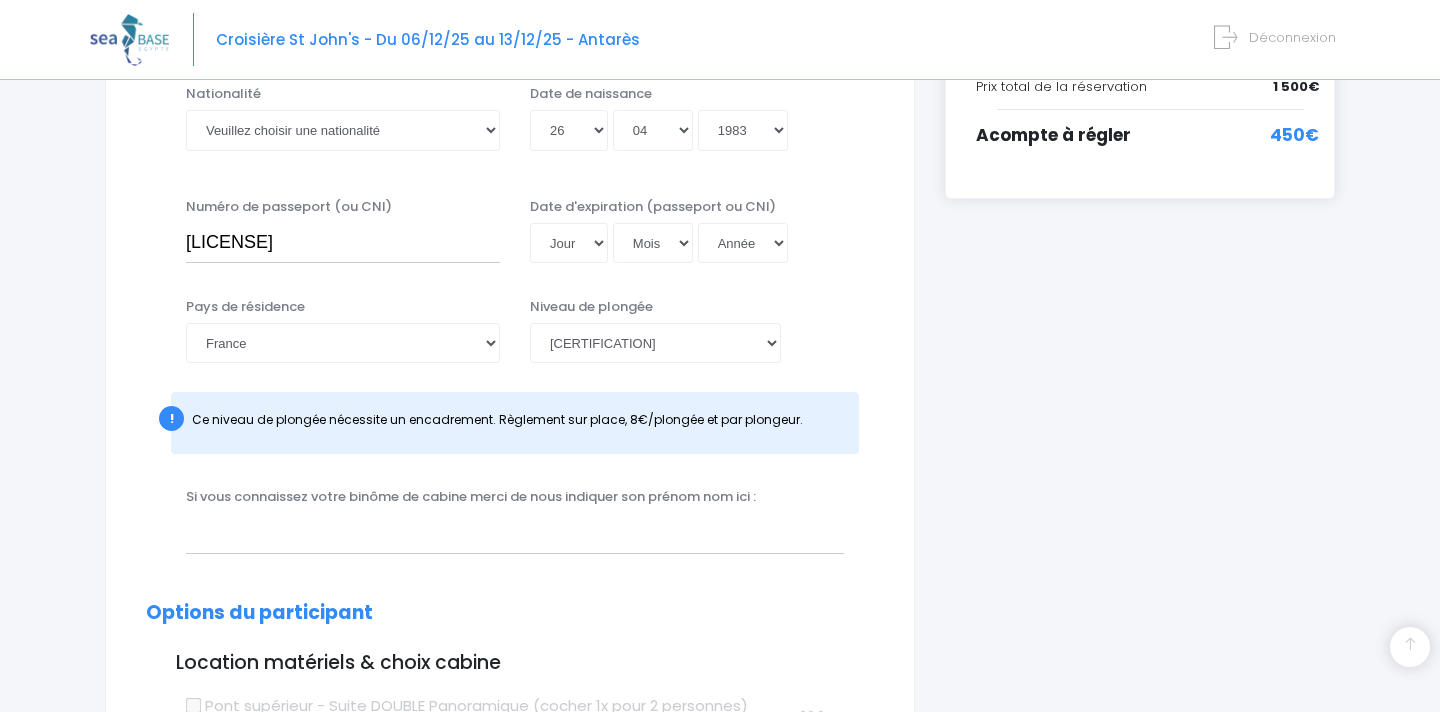 click on "Si vous connaissez votre binôme de cabine merci de nous indiquer son prénom nom ici :" at bounding box center [471, 497] 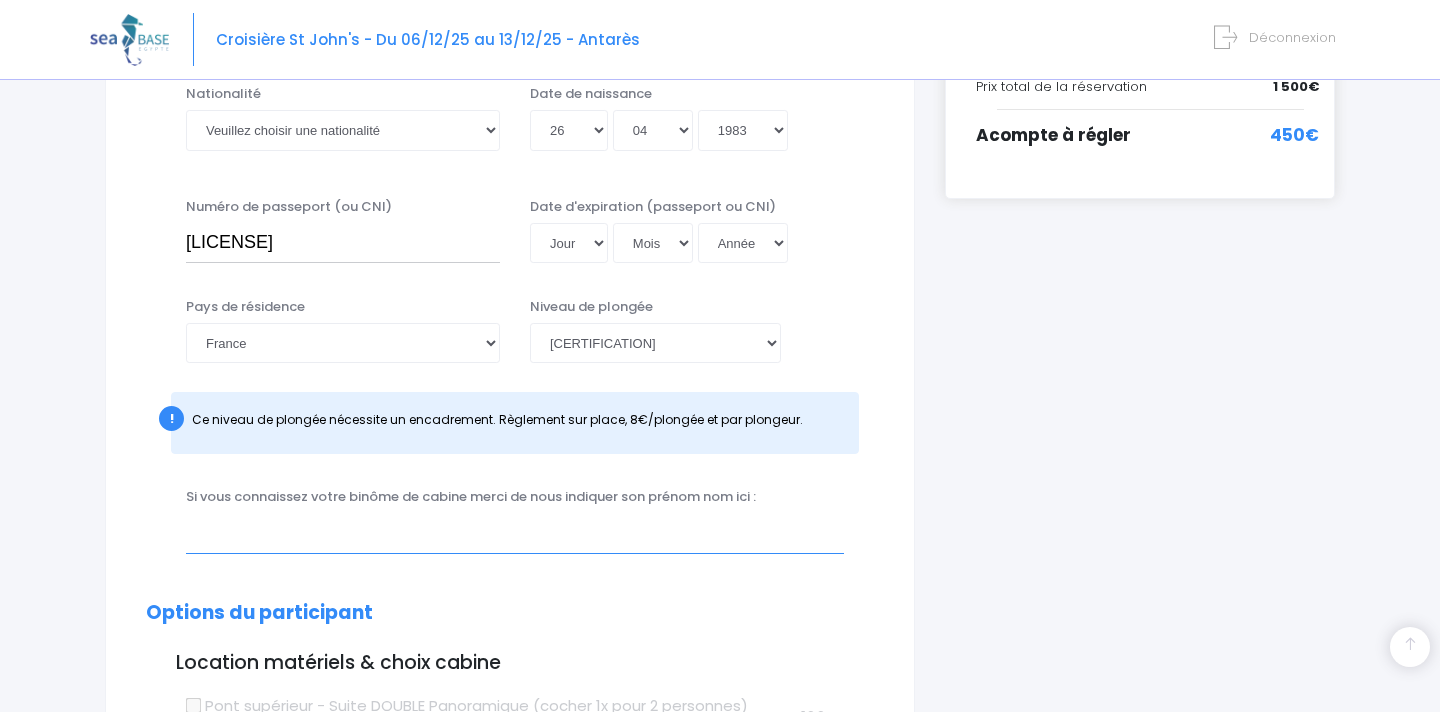 click at bounding box center [515, 533] 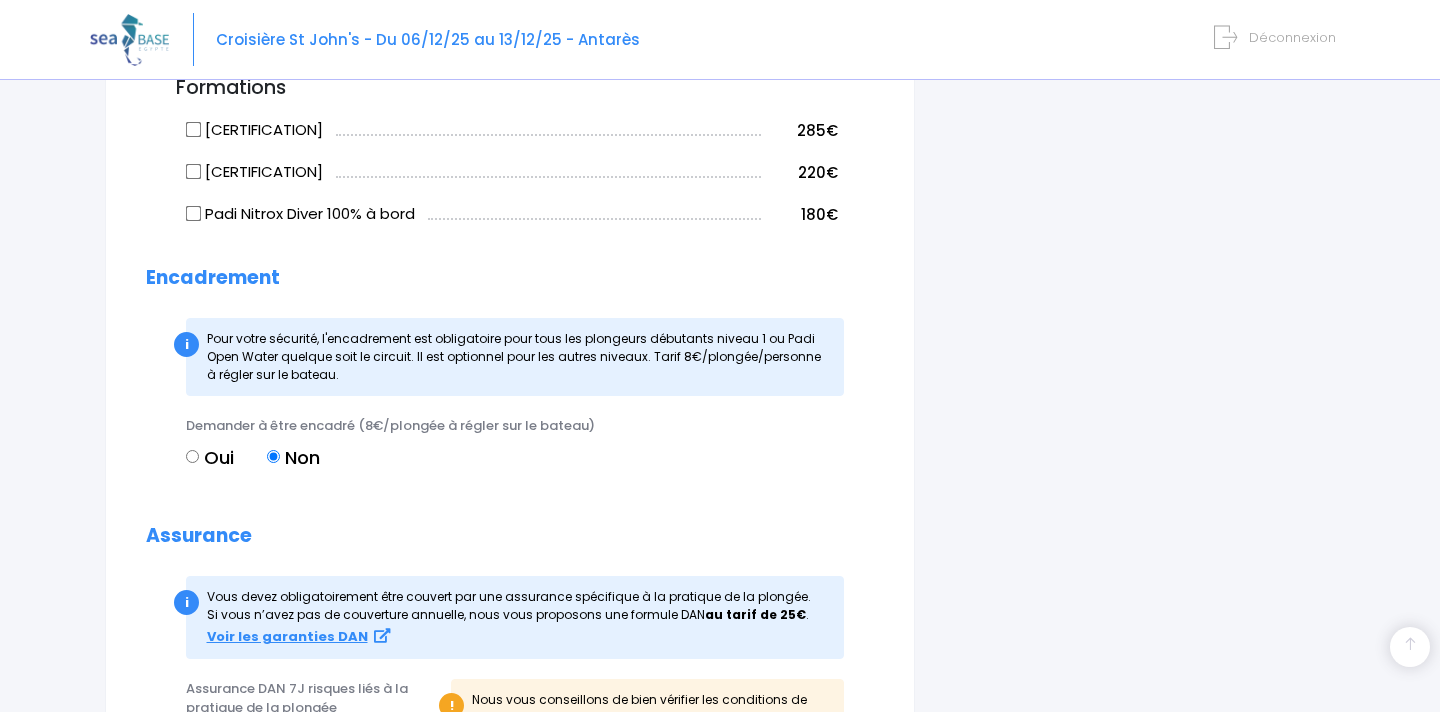scroll, scrollTop: 1824, scrollLeft: 0, axis: vertical 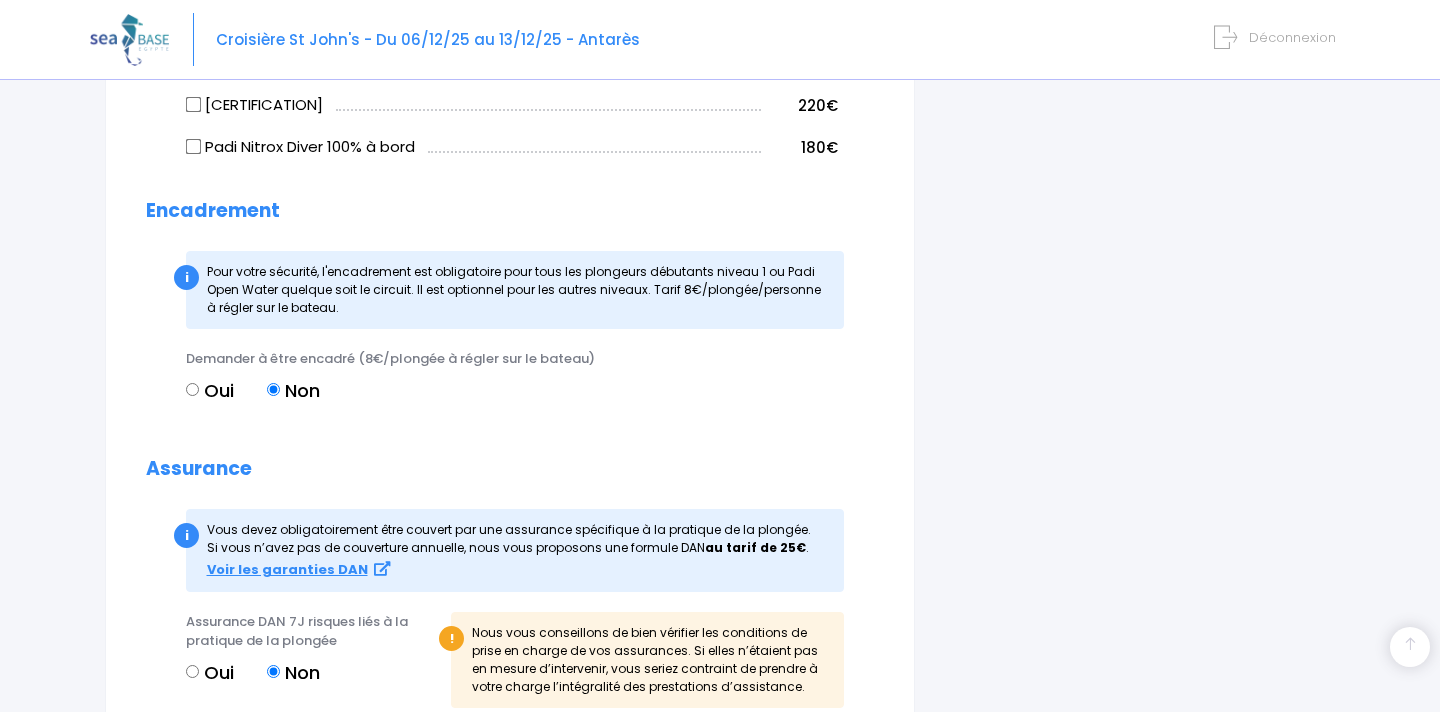 type on "Arnaud Muller" 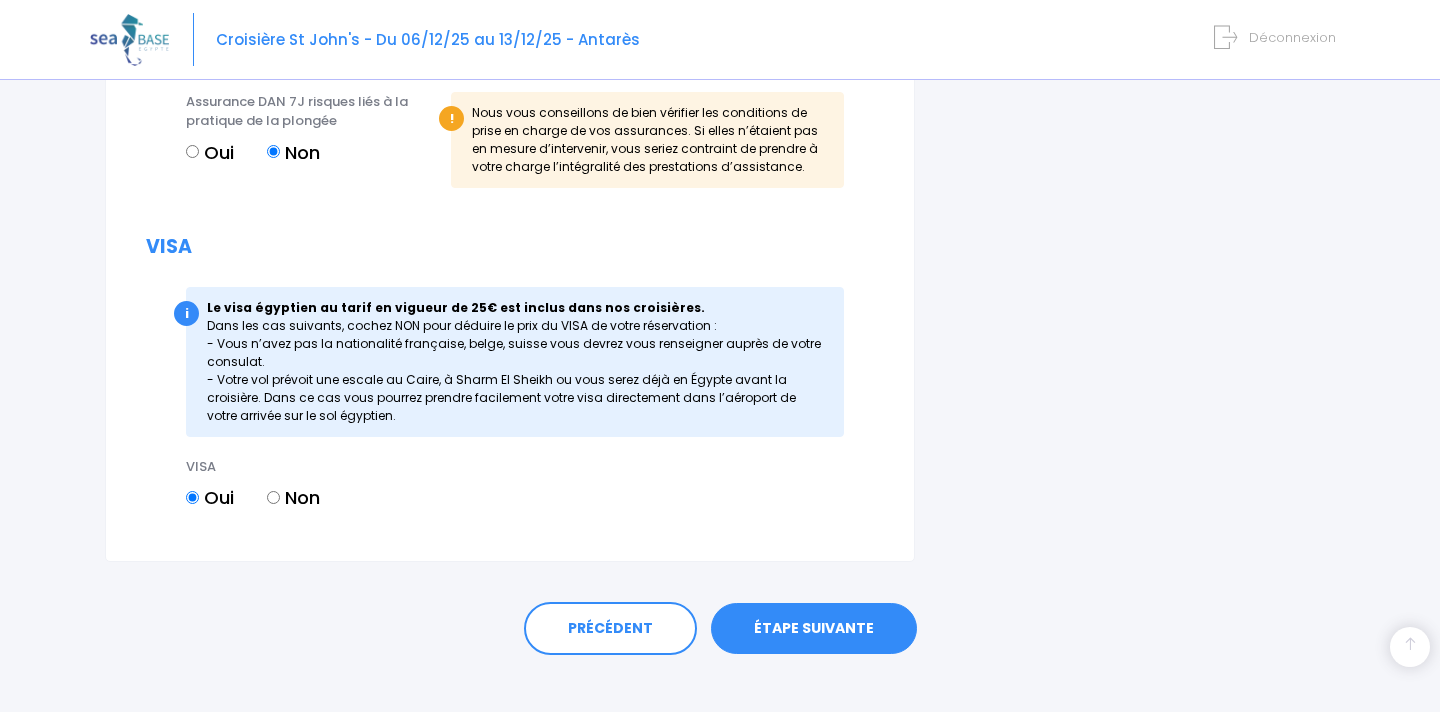 scroll, scrollTop: 2367, scrollLeft: 0, axis: vertical 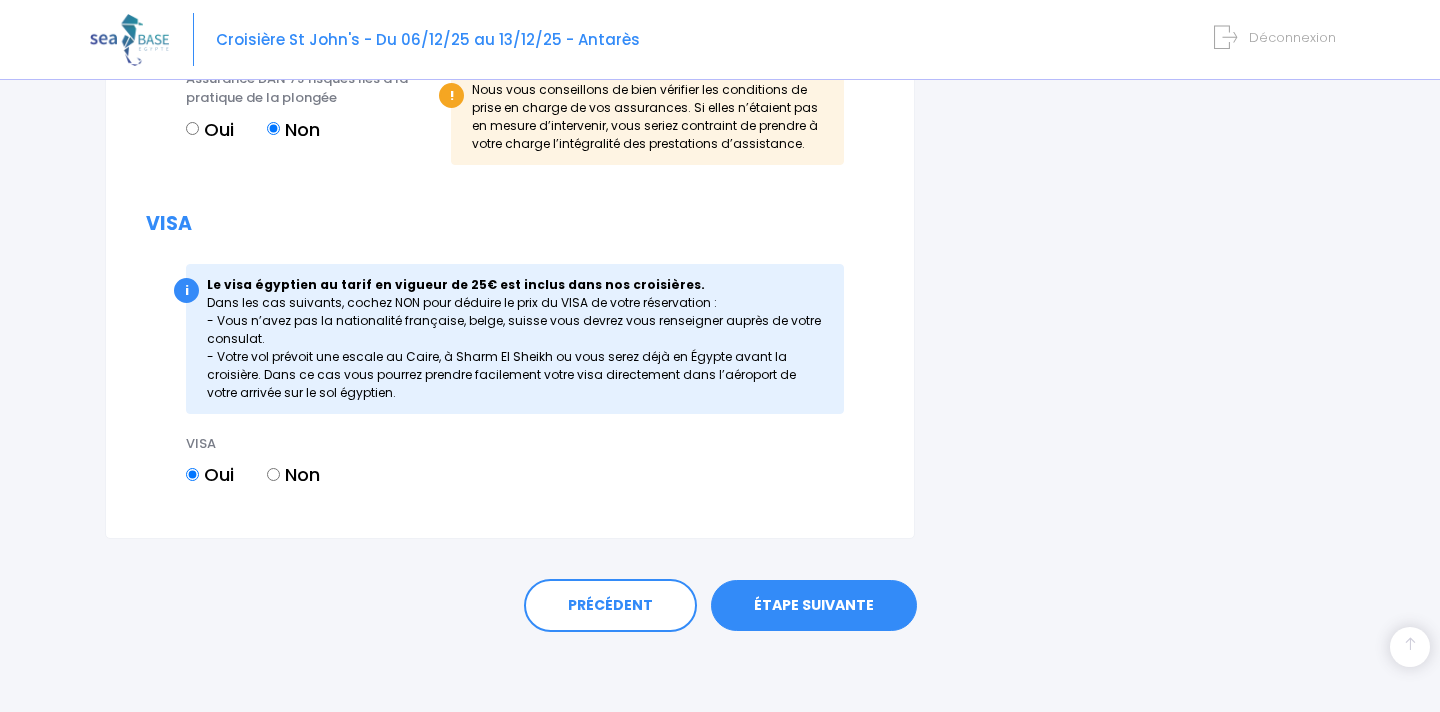 click on "ÉTAPE SUIVANTE" at bounding box center [814, 606] 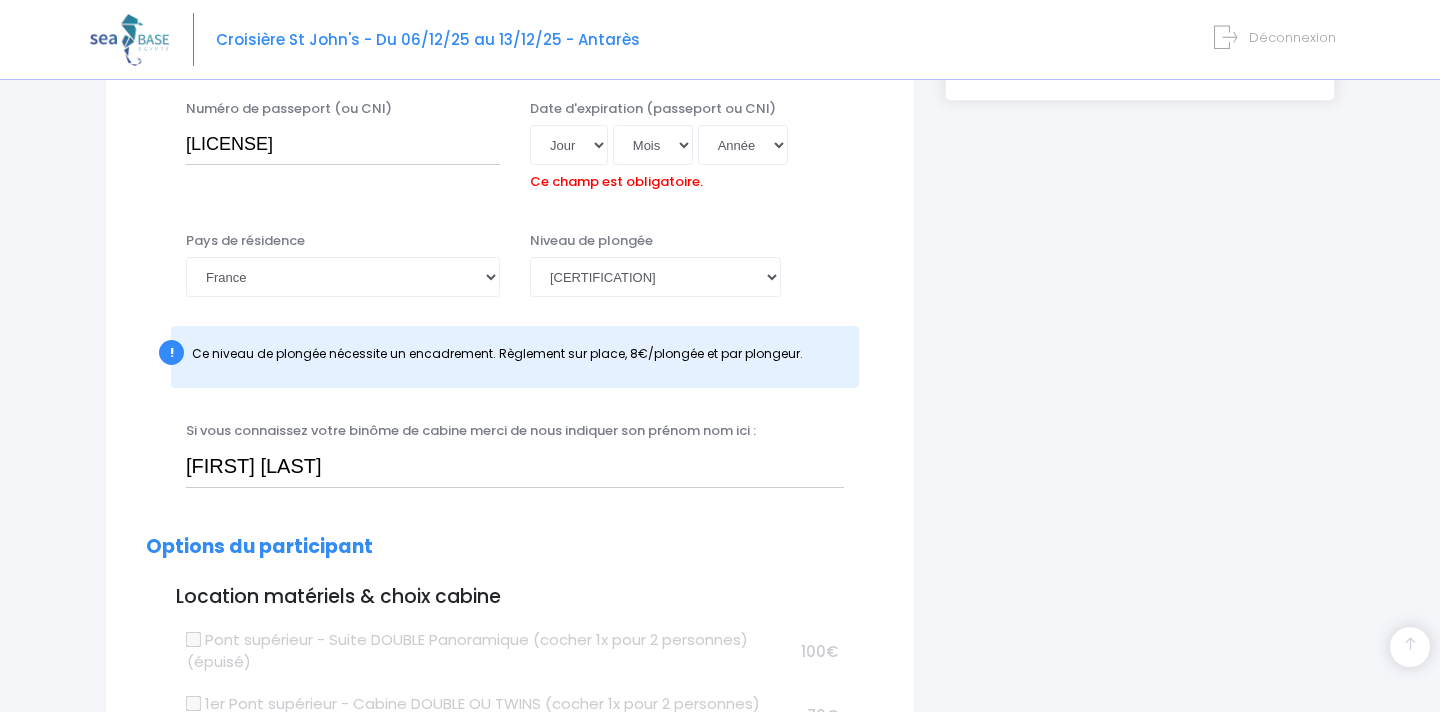 scroll, scrollTop: 609, scrollLeft: 0, axis: vertical 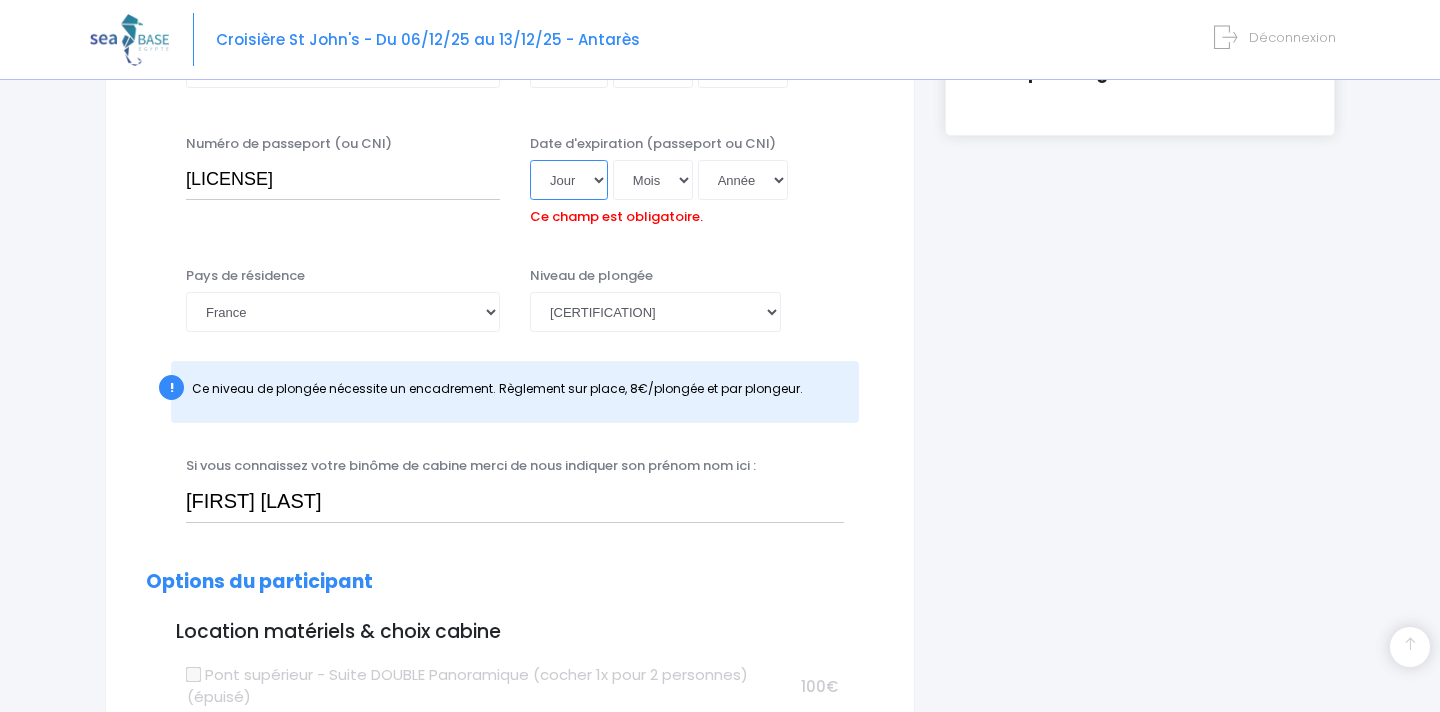 click on "Jour 01 02 03 04 05 06 07 08 09 10 11 12 13 14 15 16 17 18 19 20 21 22 23 24 25 26 27 28 29 30 31" at bounding box center (569, 180) 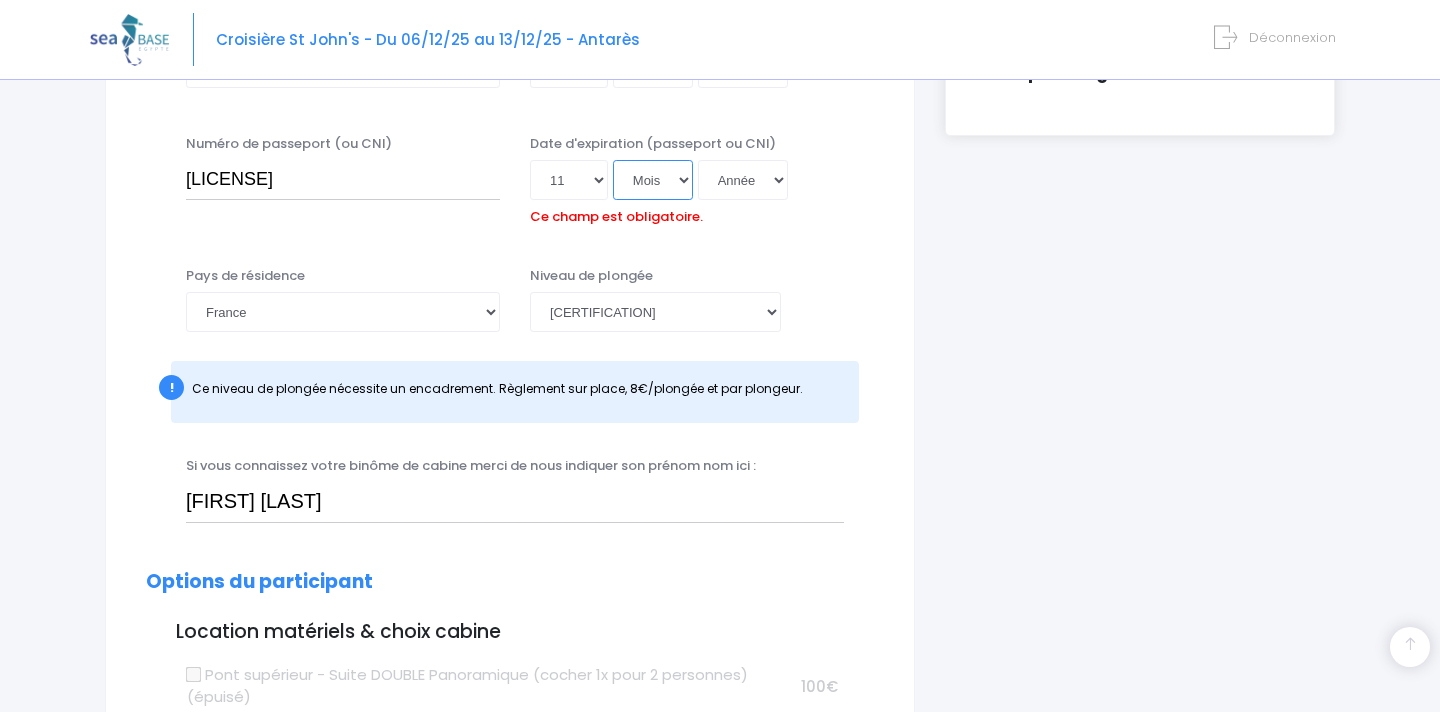 click on "Mois 01 02 03 04 05 06 07 08 09 10 11 12" at bounding box center [653, 180] 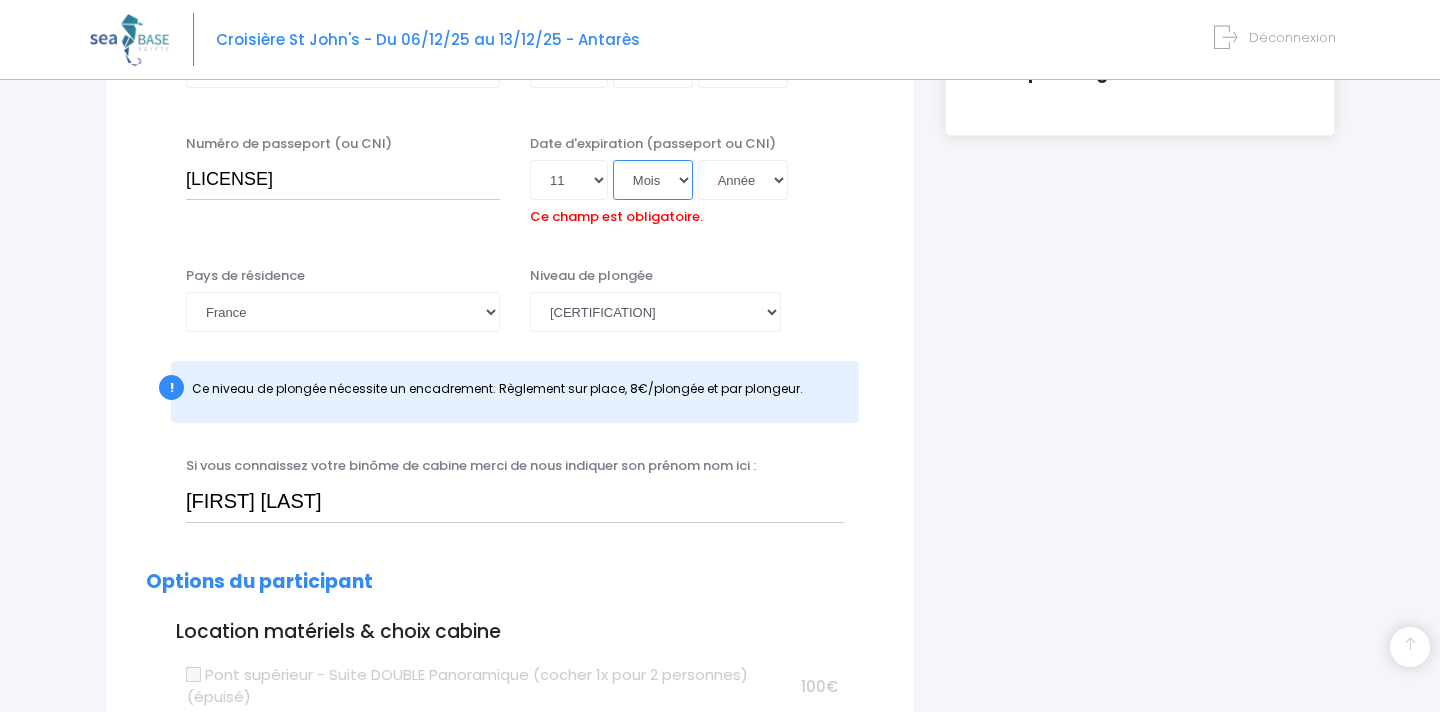 select on "03" 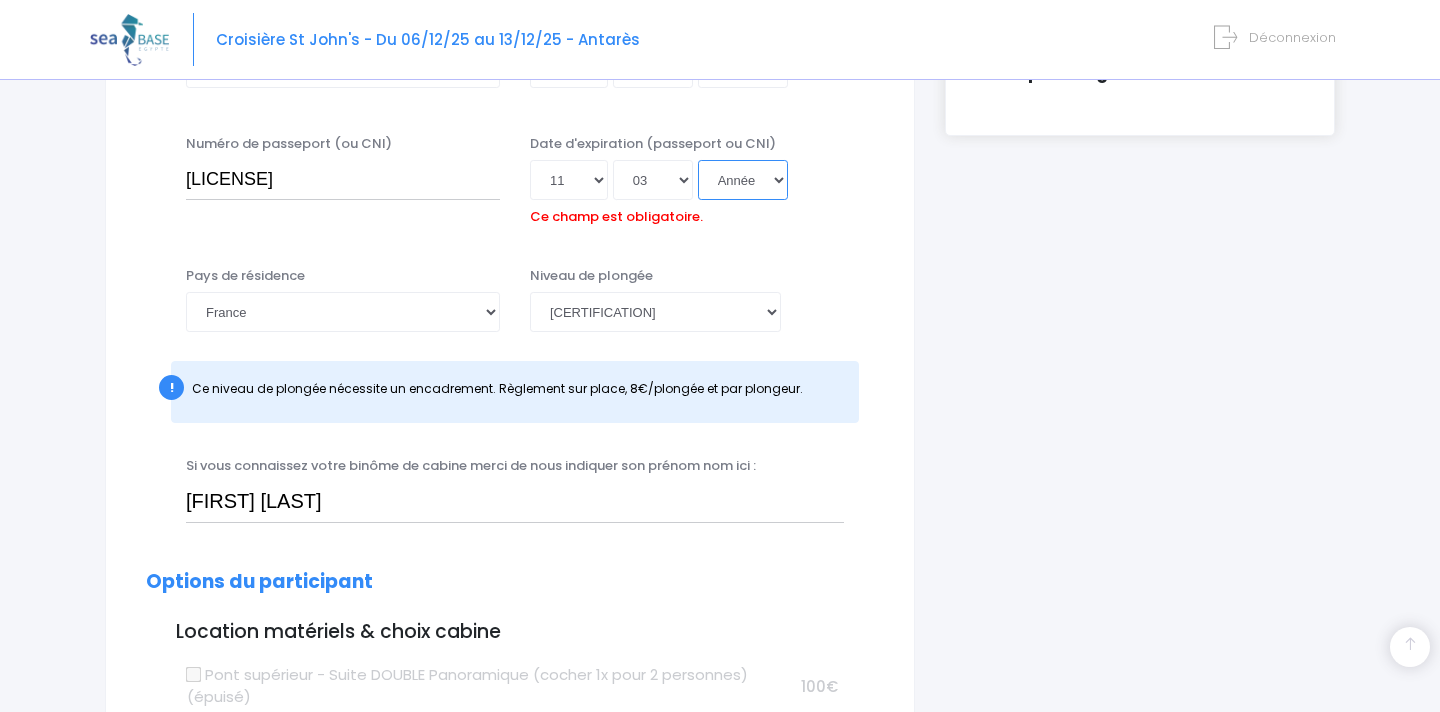 click on "Année 2045 2044 2043 2042 2041 2040 2039 2038 2037 2036 2035 2034 2033 2032 2031 2030 2029 2028 2027 2026 2025 2024 2023 2022 2021 2020 2019 2018 2017 2016 2015 2014 2013 2012 2011 2010 2009 2008 2007 2006 2005 2004 2003 2002 2001 2000 1999 1998 1997 1996 1995 1994 1993 1992 1991 1990 1989 1988 1987 1986 1985 1984 1983 1982 1981 1980 1979 1978 1977 1976 1975 1974 1973 1972 1971 1970 1969 1968 1967 1966 1965 1964 1963 1962 1961 1960 1959 1958 1957 1956 1955 1954 1953 1952 1951 1950 1949 1948 1947 1946 1945 1944 1943 1942 1941 1940 1939 1938 1937 1936 1935 1934 1933 1932 1931 1930 1929 1928 1927 1926 1925 1924 1923 1922 1921 1920 1919 1918 1917 1916 1915 1914 1913 1912 1911 1910 1909 1908 1907 1906 1905 1904 1903 1902 1901 1900" at bounding box center [743, 180] 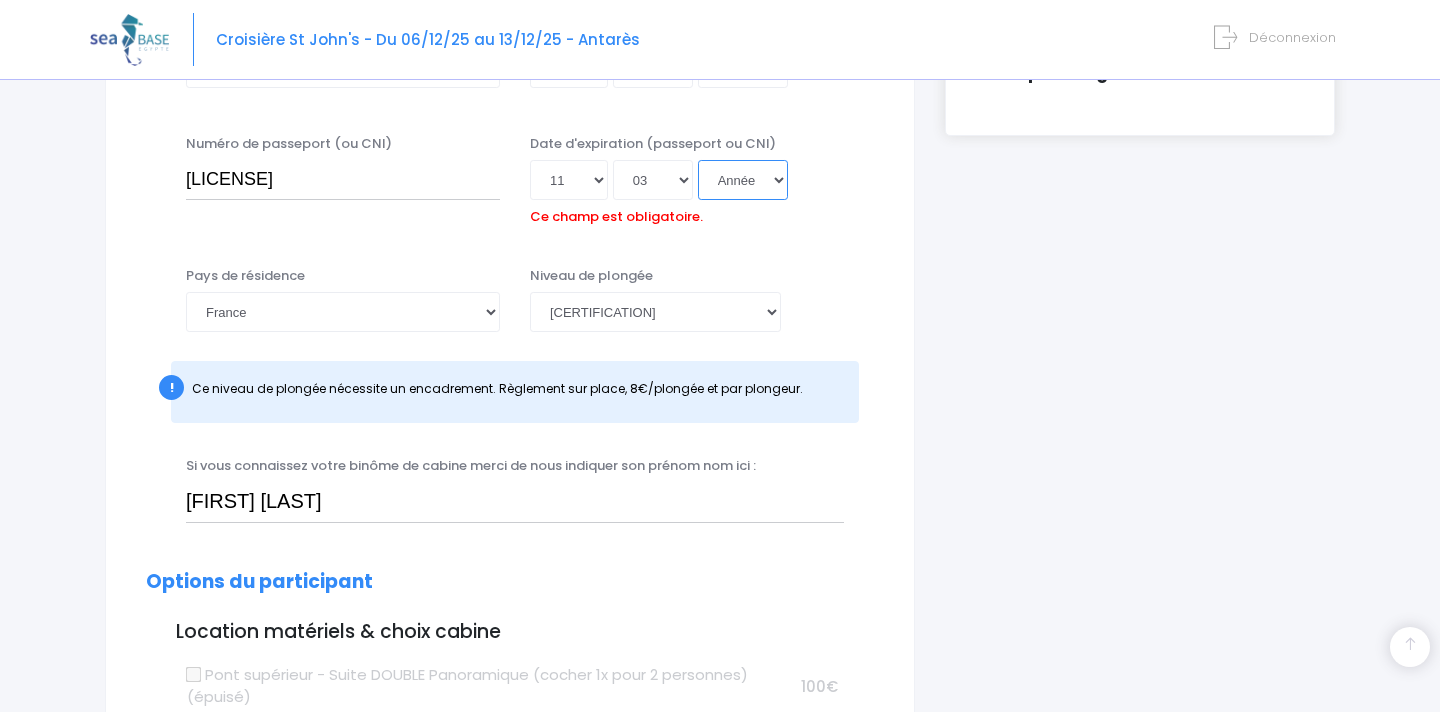 select on "2034" 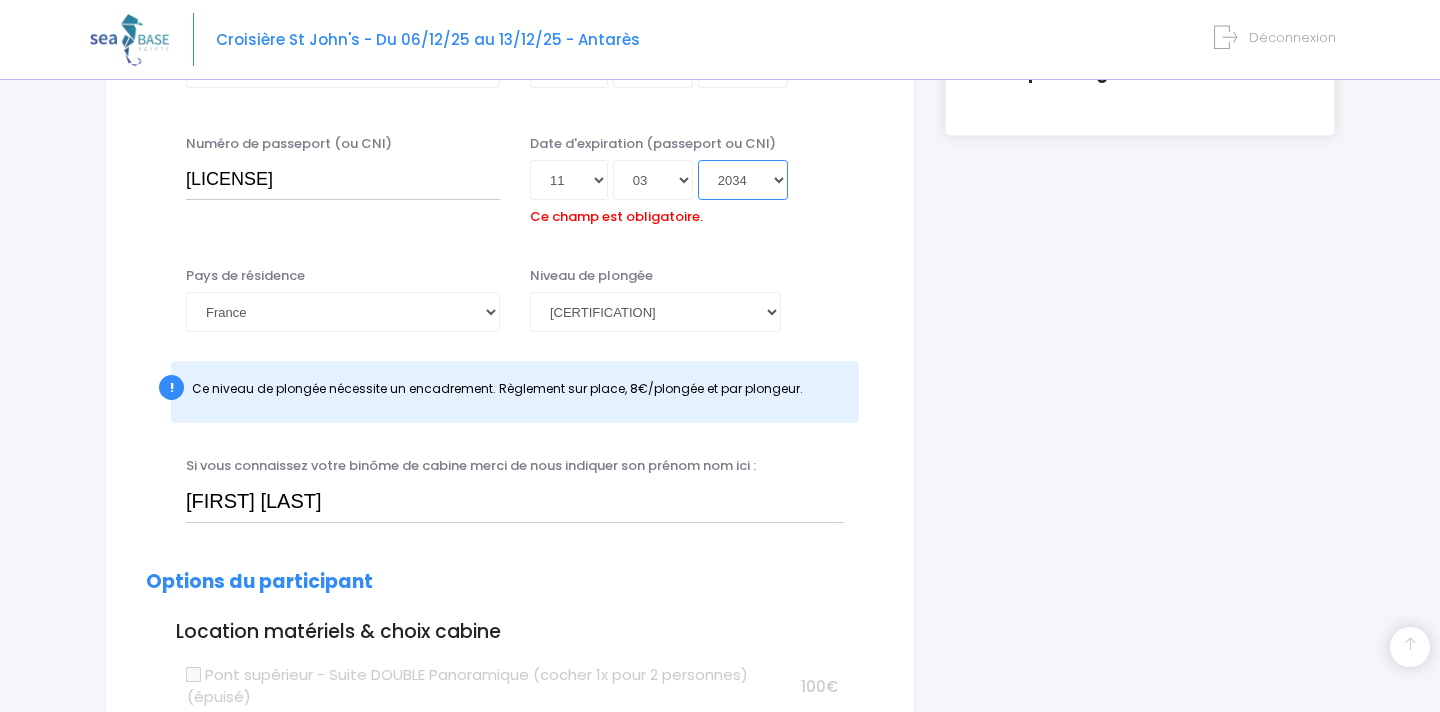 type on "2034-03-11" 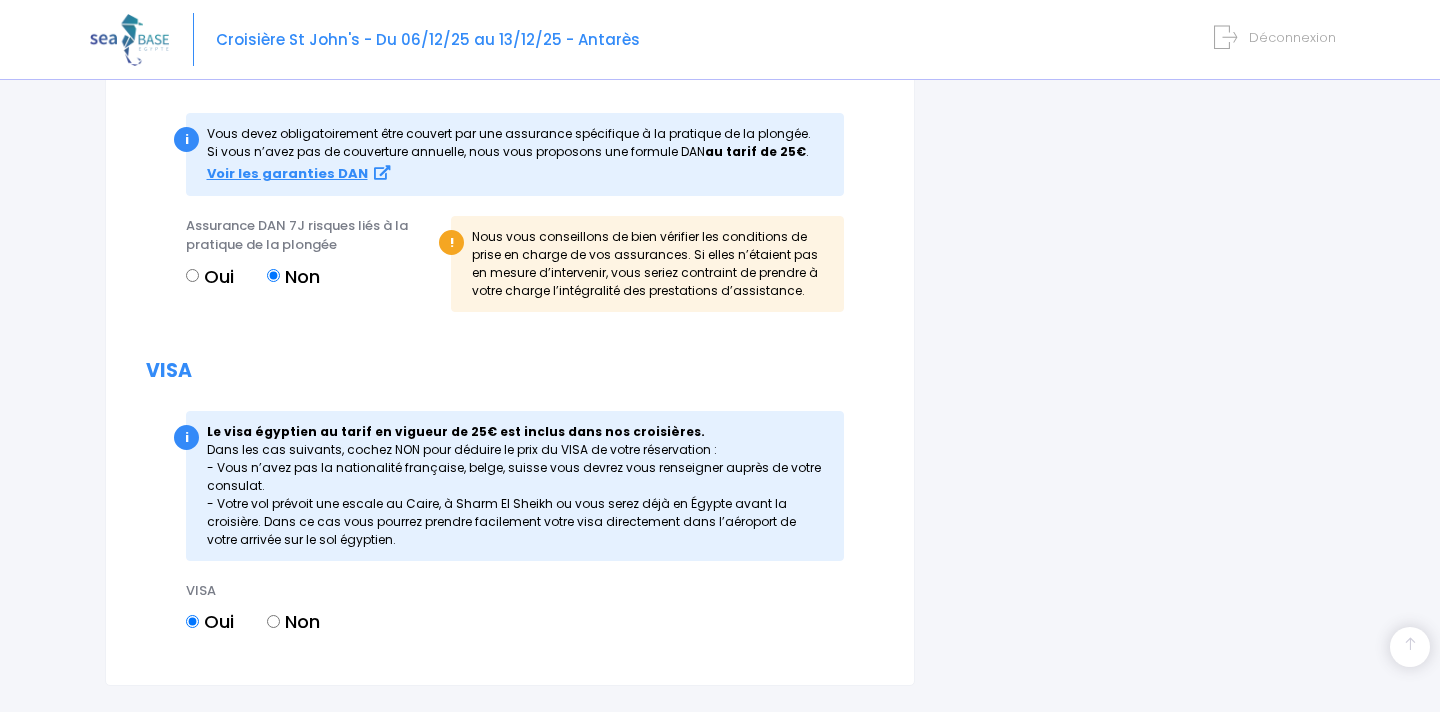 scroll, scrollTop: 2399, scrollLeft: 0, axis: vertical 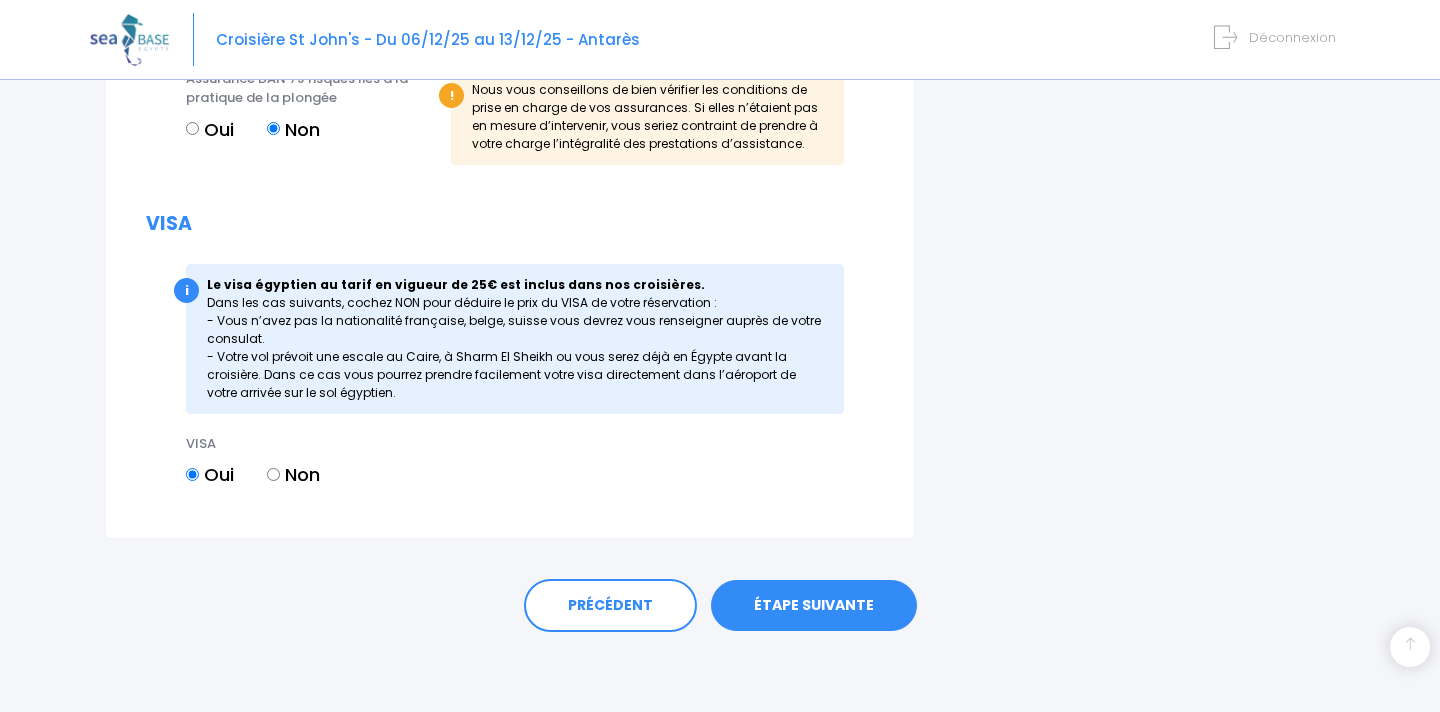 click on "ÉTAPE SUIVANTE" at bounding box center (814, 606) 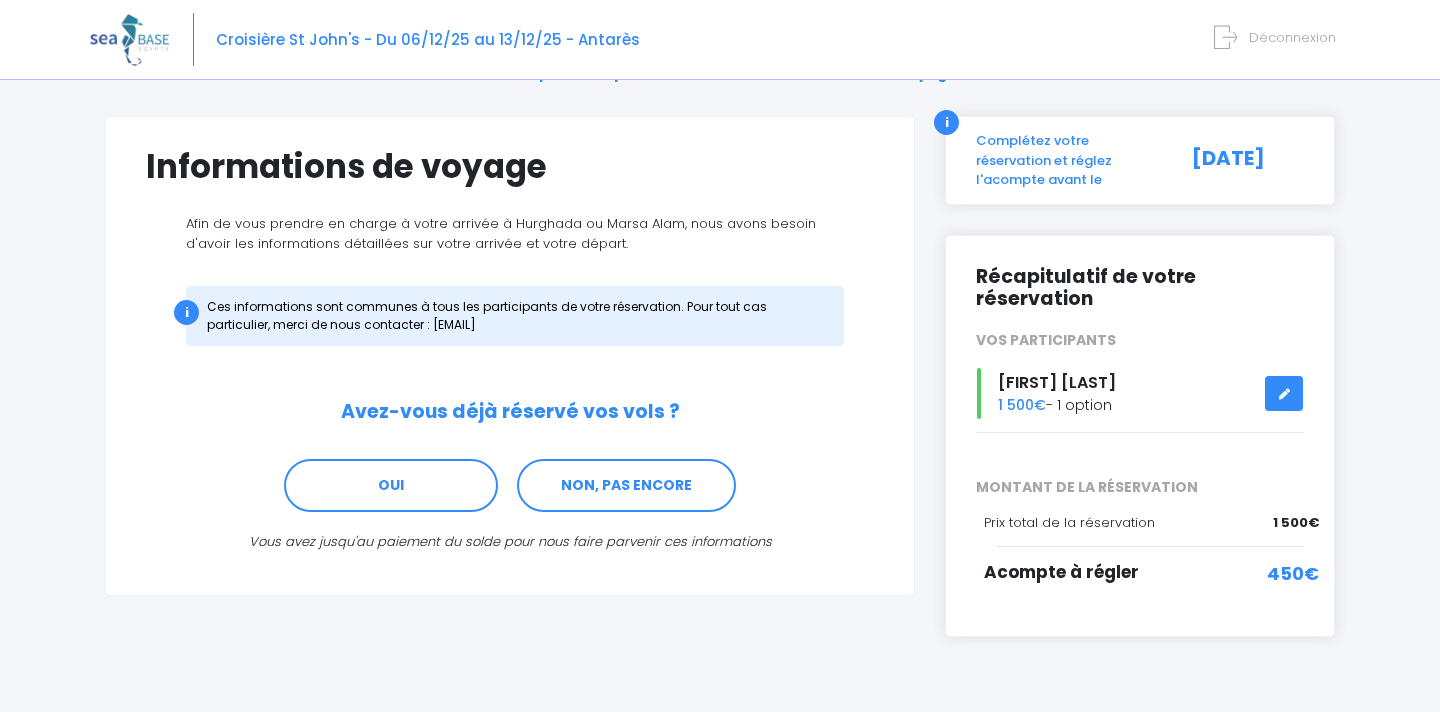 scroll, scrollTop: 107, scrollLeft: 0, axis: vertical 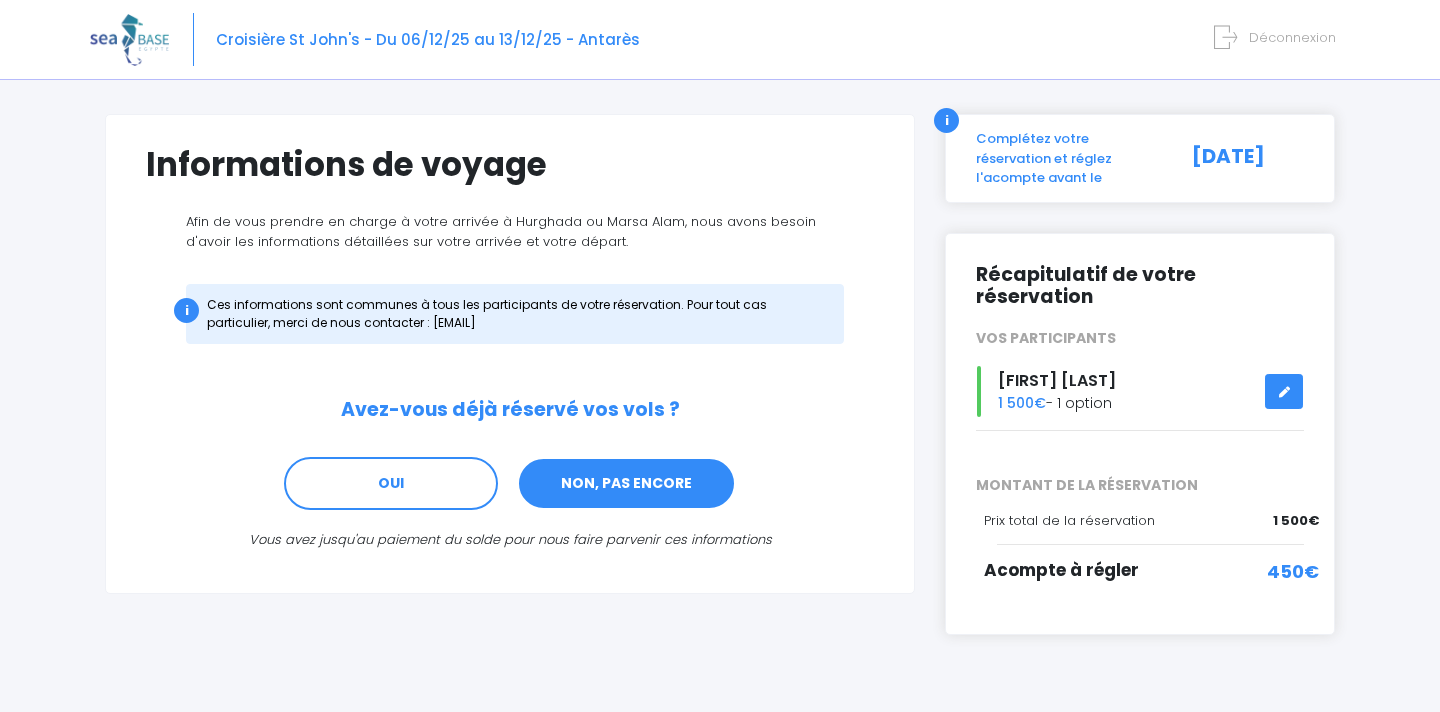 click on "NON, PAS ENCORE" at bounding box center [626, 484] 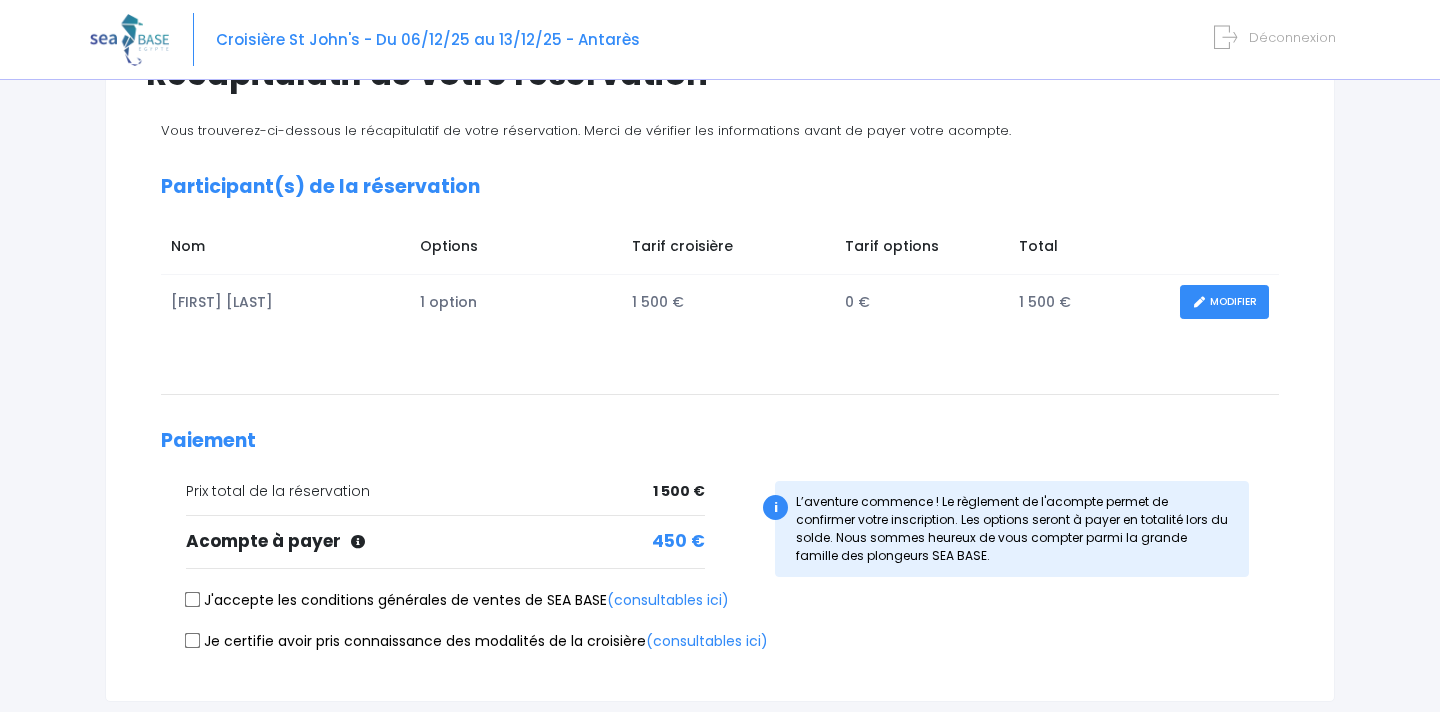 scroll, scrollTop: 304, scrollLeft: 0, axis: vertical 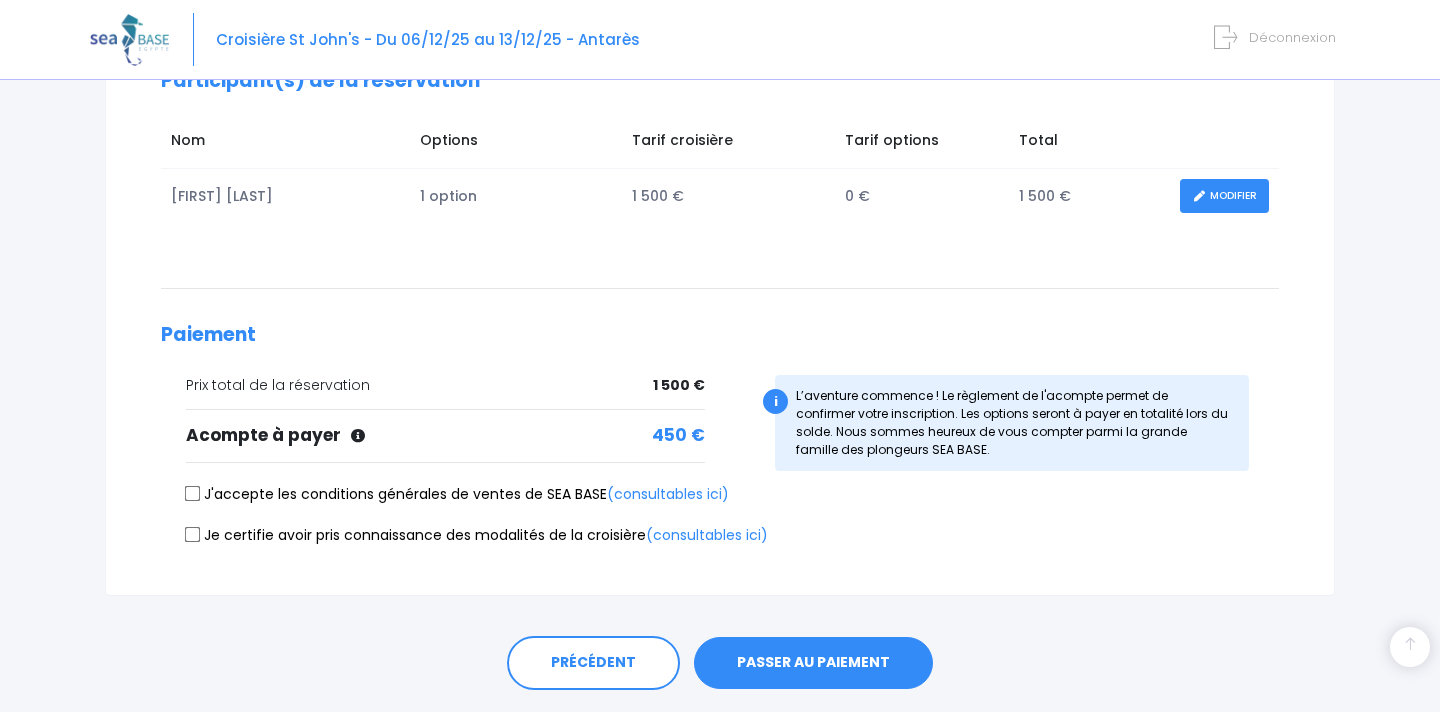 click on "J'accepte les conditions générales de ventes de SEA BASE  (consultables ici)" at bounding box center (193, 494) 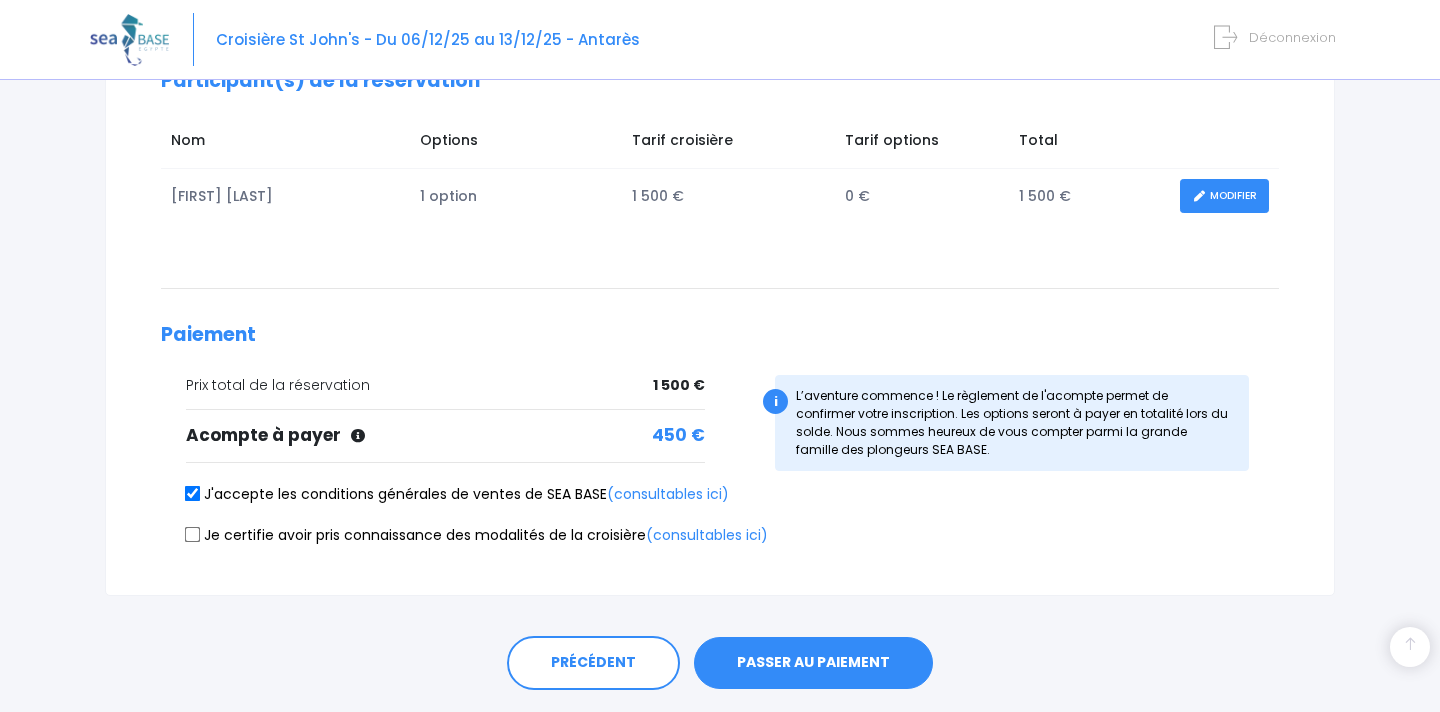 click on "Je certifie avoir pris connaissance des modalités de la croisière  (consultables ici)" at bounding box center [193, 534] 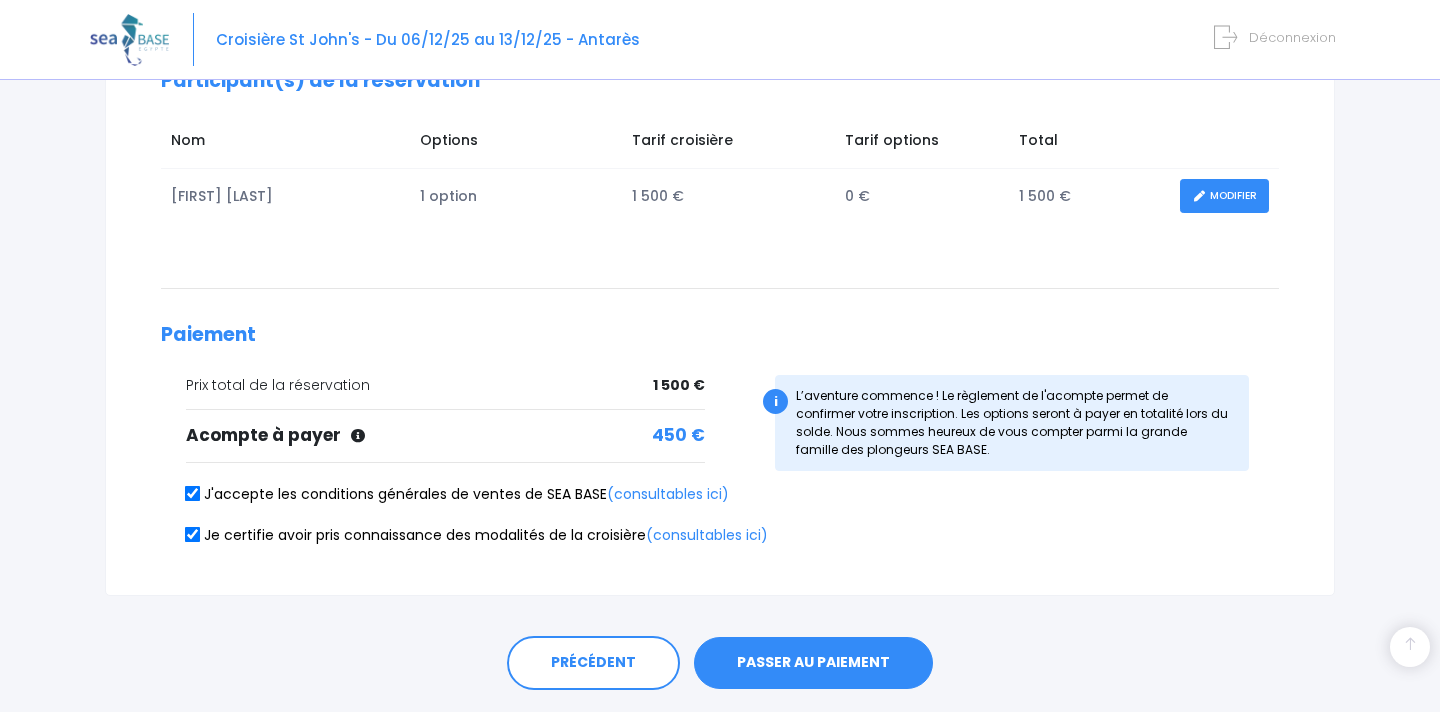 scroll, scrollTop: 362, scrollLeft: 0, axis: vertical 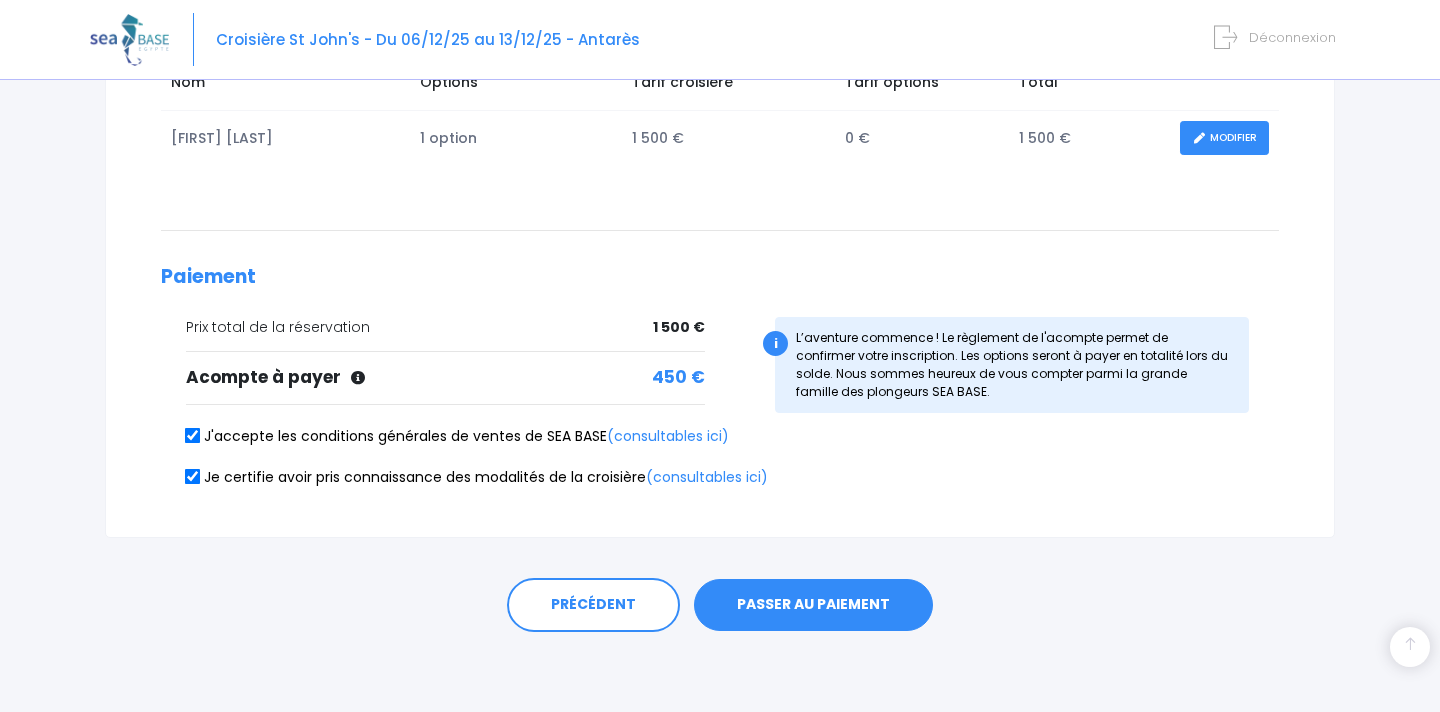 click on "PASSER AU PAIEMENT" at bounding box center [813, 605] 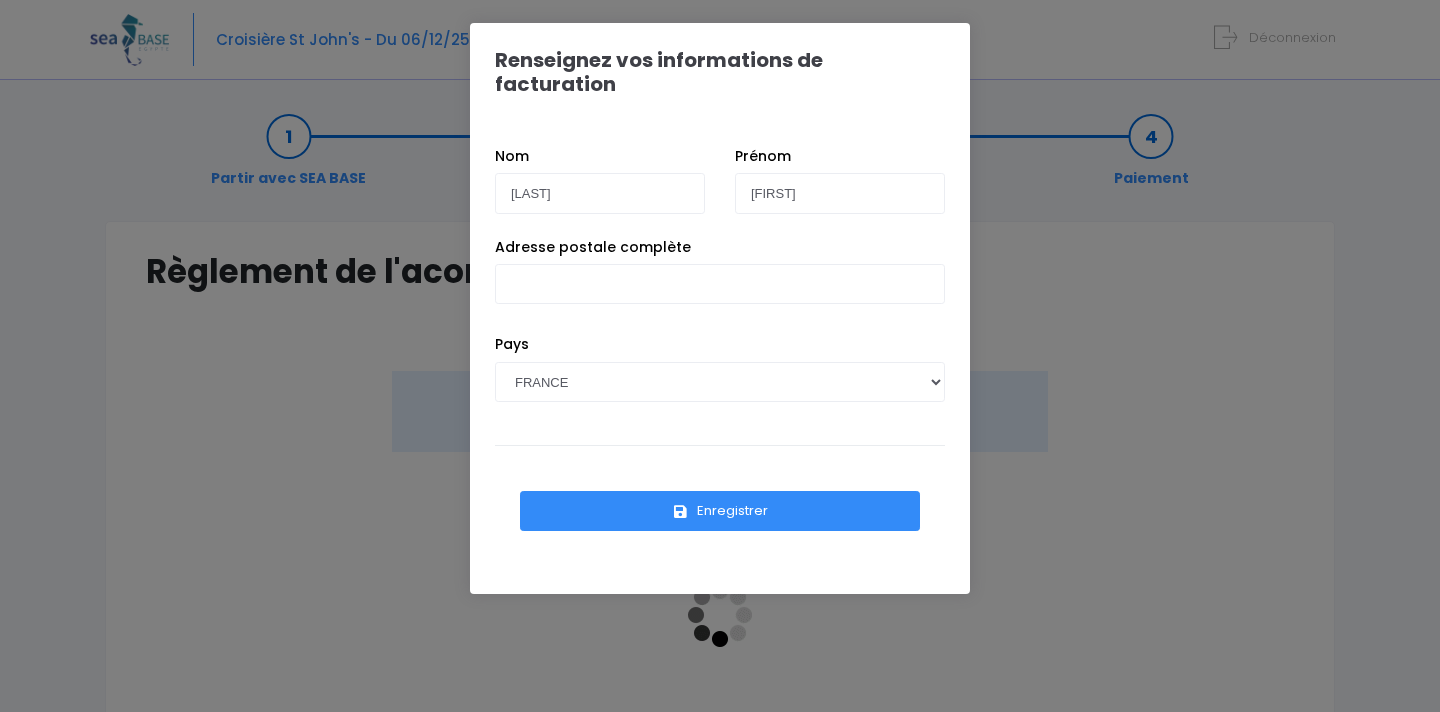 scroll, scrollTop: 0, scrollLeft: 0, axis: both 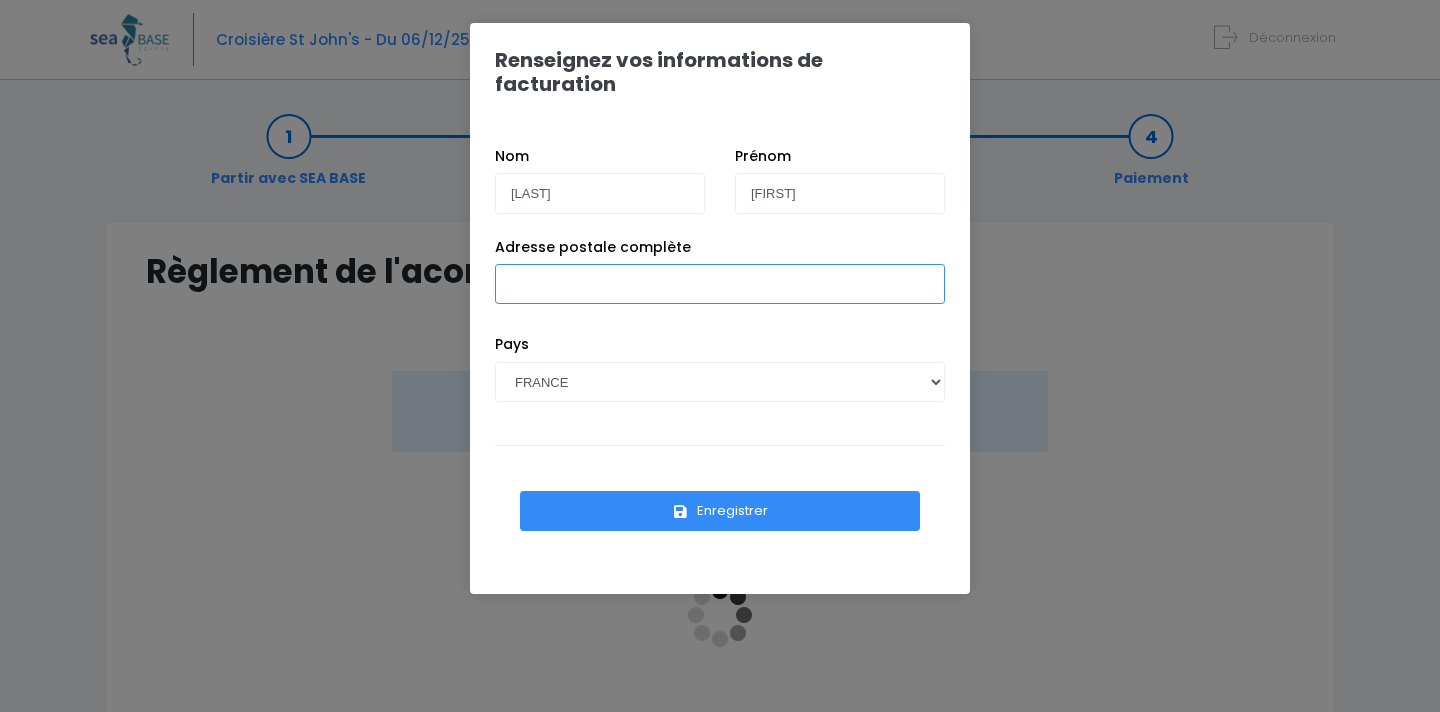 click on "Adresse postale complète" at bounding box center (720, 284) 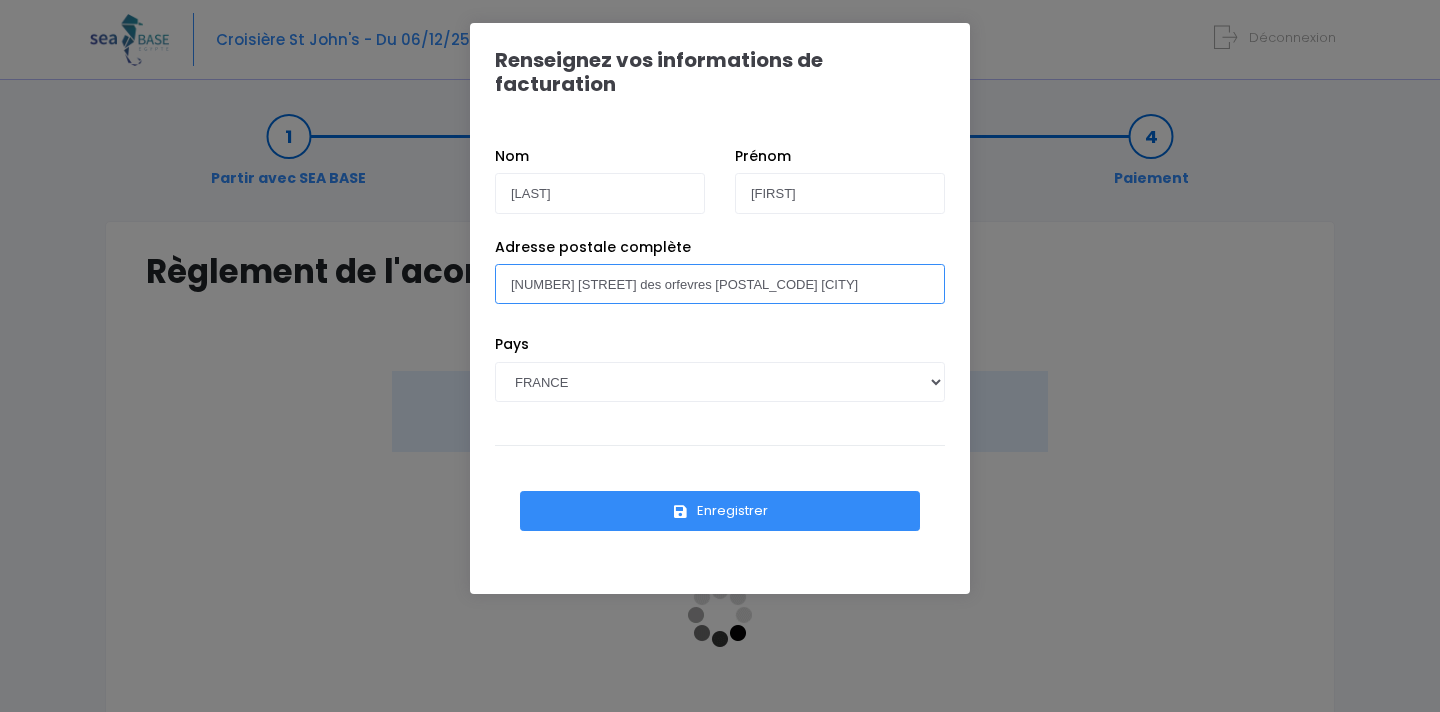 type on "15 rue des orfevres 67000 Strasbourg" 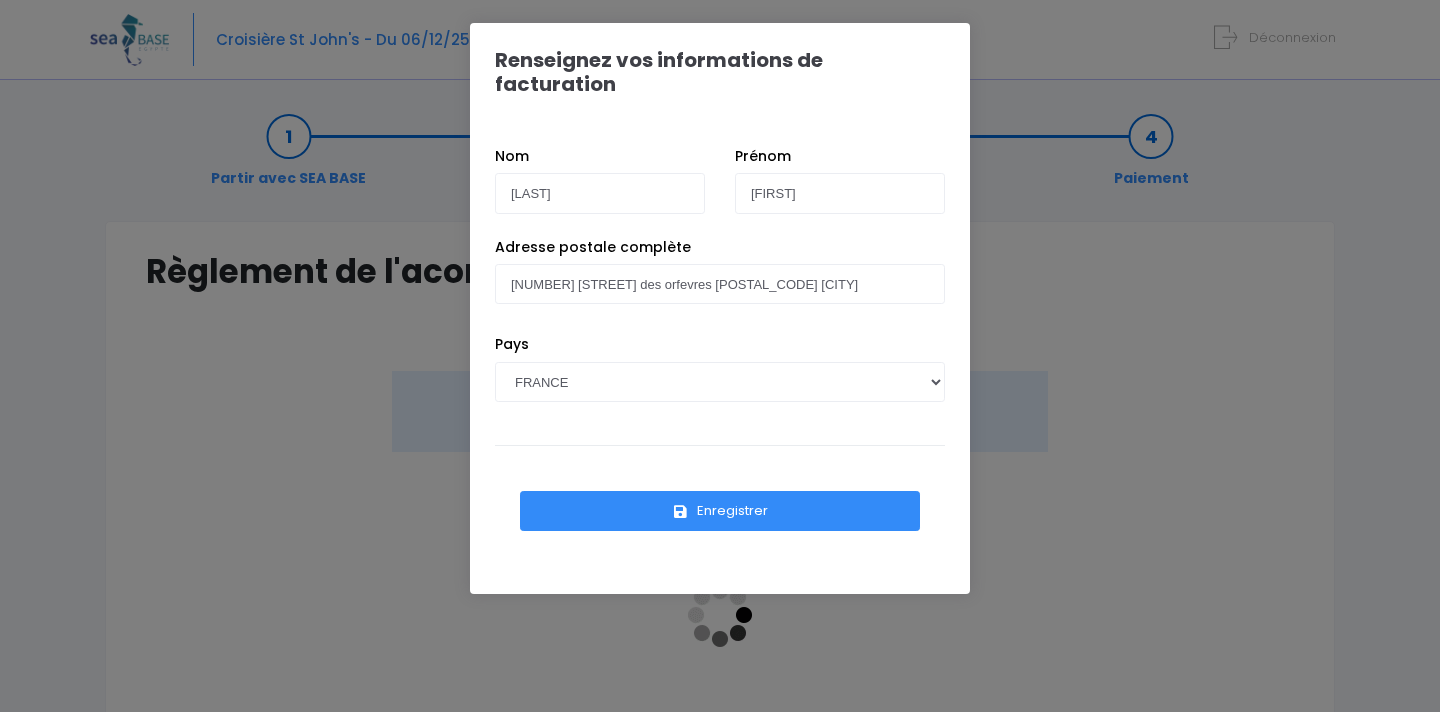 click on "Enregistrer" at bounding box center [720, 511] 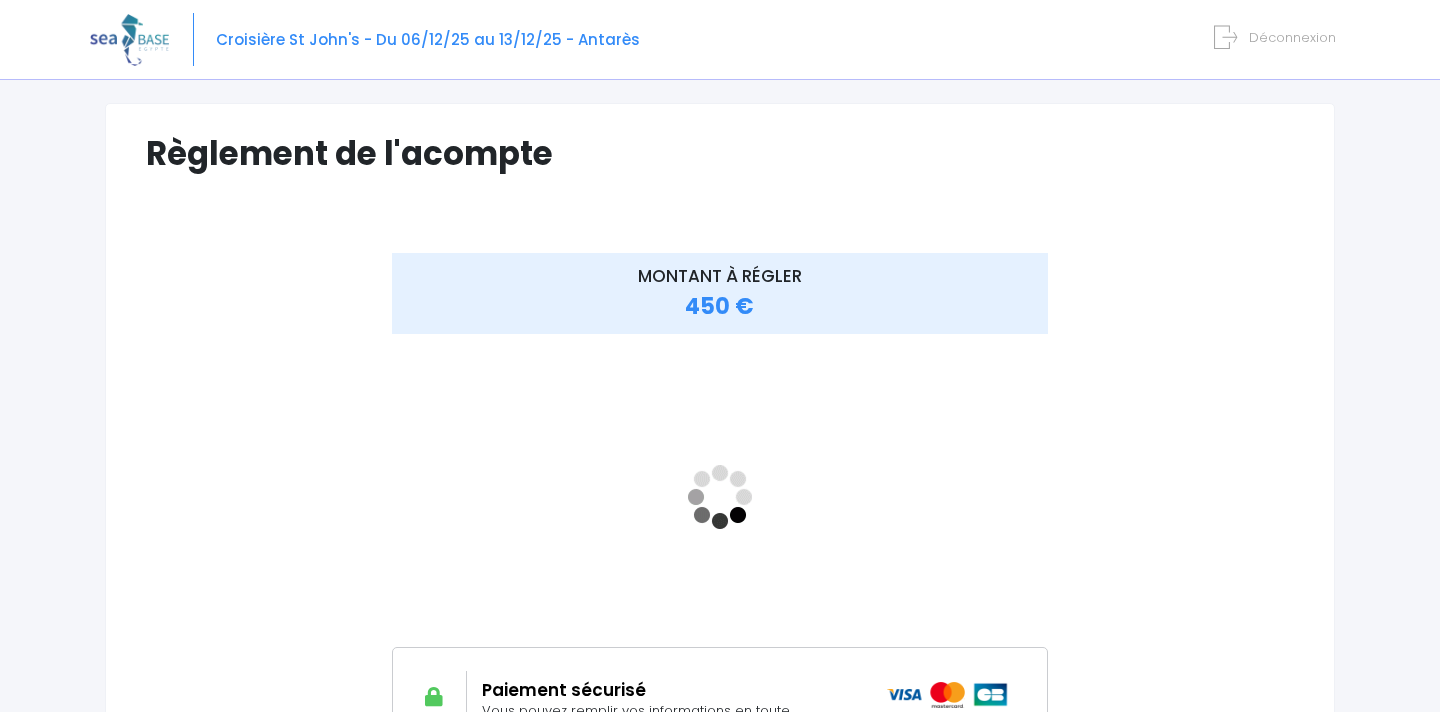 scroll, scrollTop: 128, scrollLeft: 0, axis: vertical 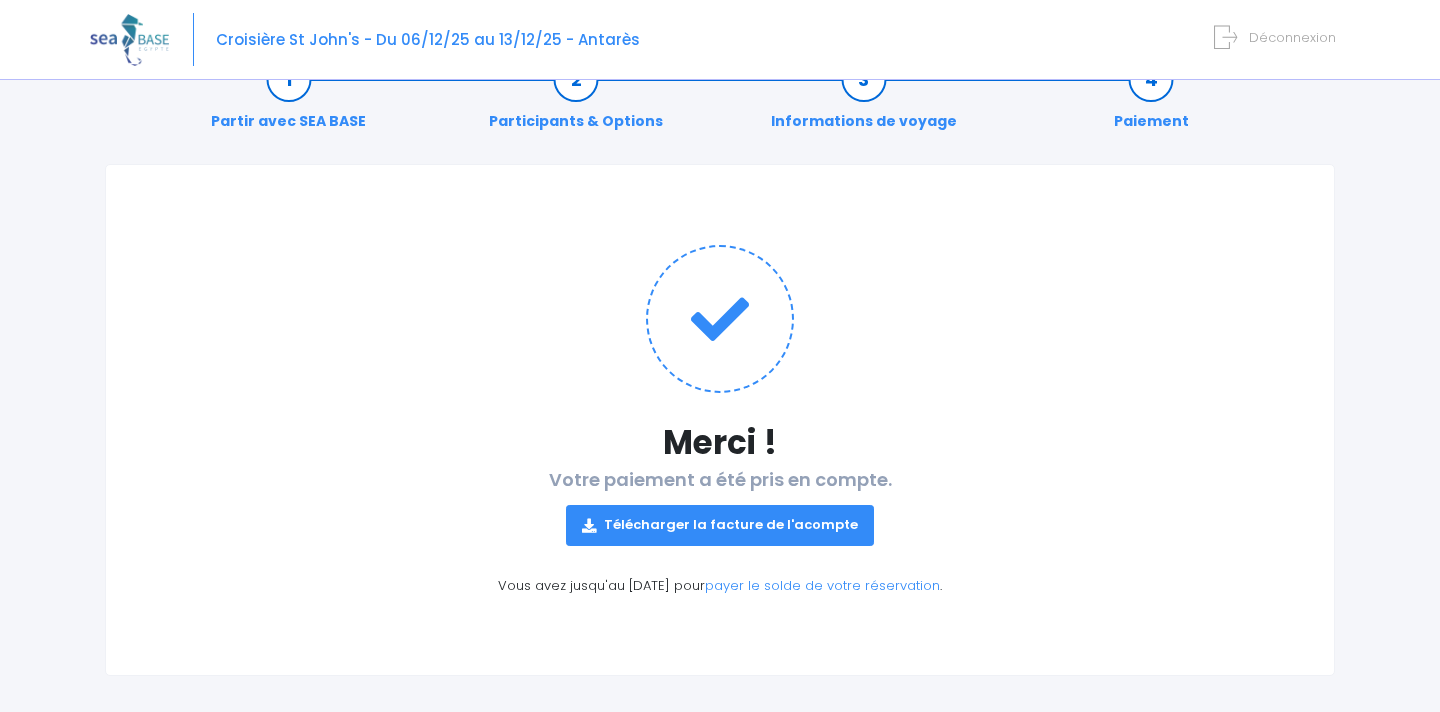 click on "Télécharger la facture de l'acompte" at bounding box center [720, 525] 